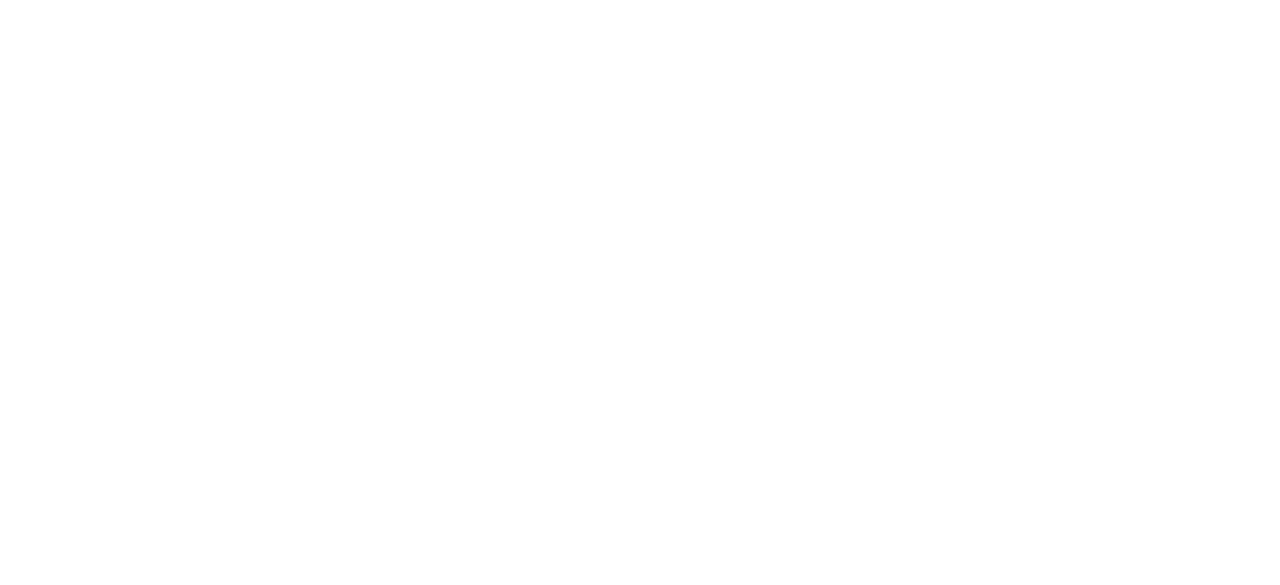 scroll, scrollTop: 0, scrollLeft: 0, axis: both 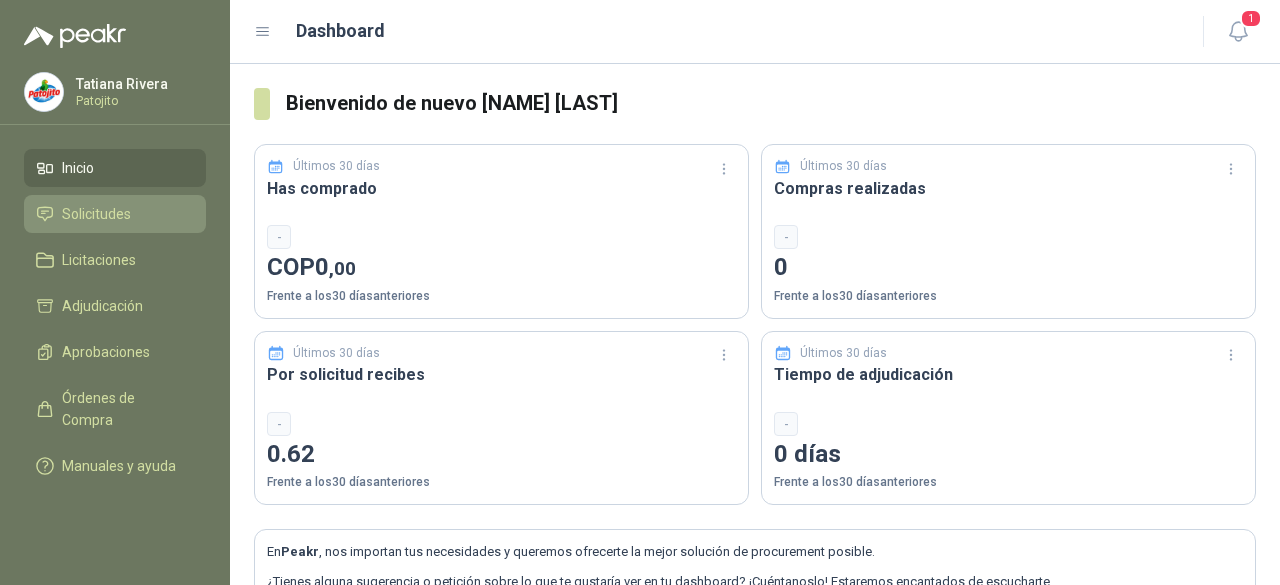 click on "Solicitudes" at bounding box center [96, 214] 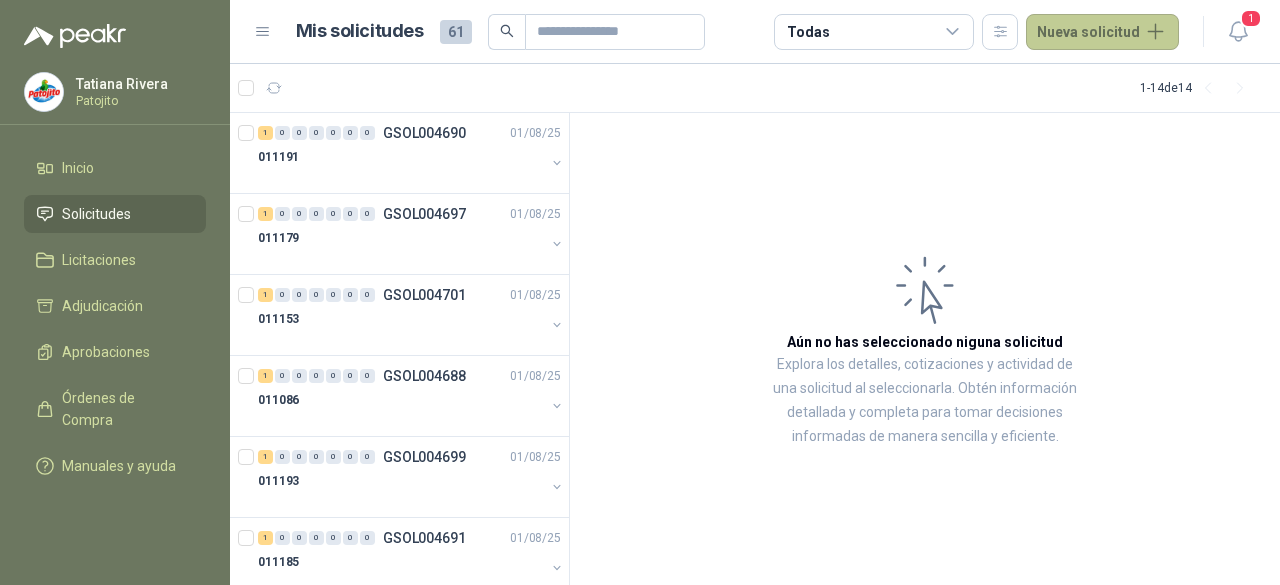 click on "Nueva solicitud" at bounding box center (1102, 32) 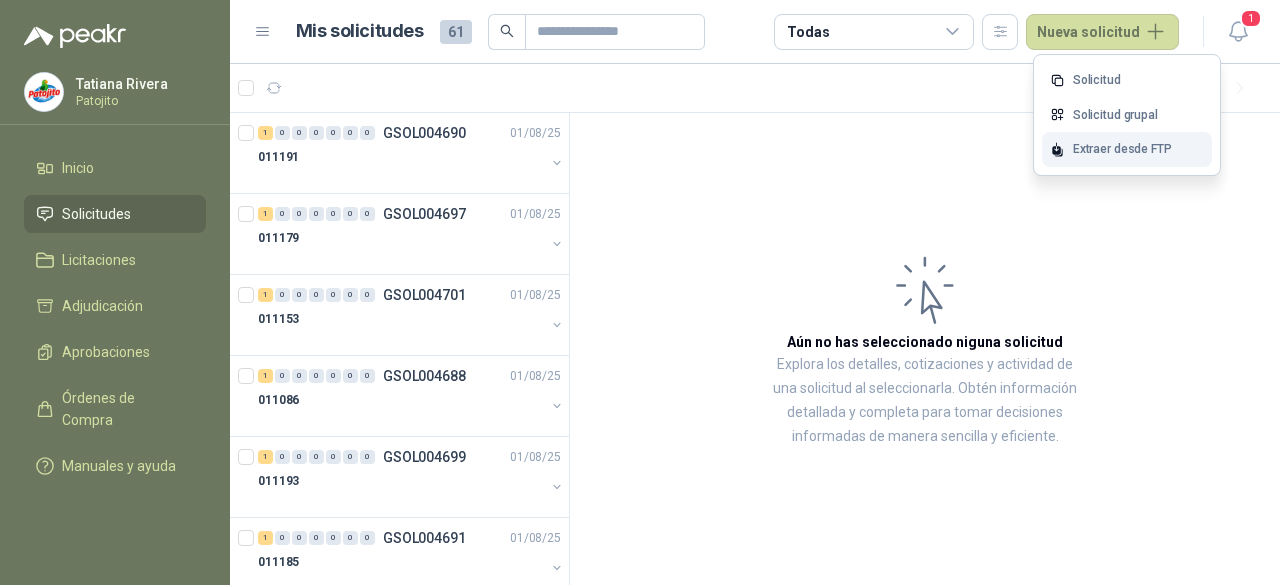 click on "Extraer desde FTP" at bounding box center [1127, 149] 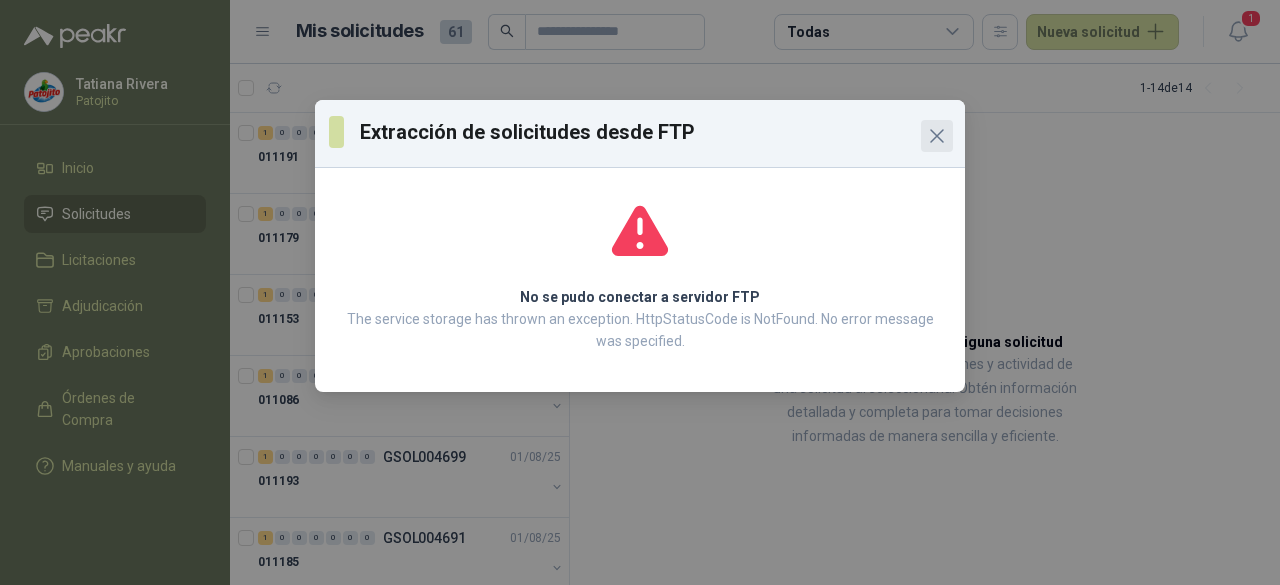 click at bounding box center (937, 136) 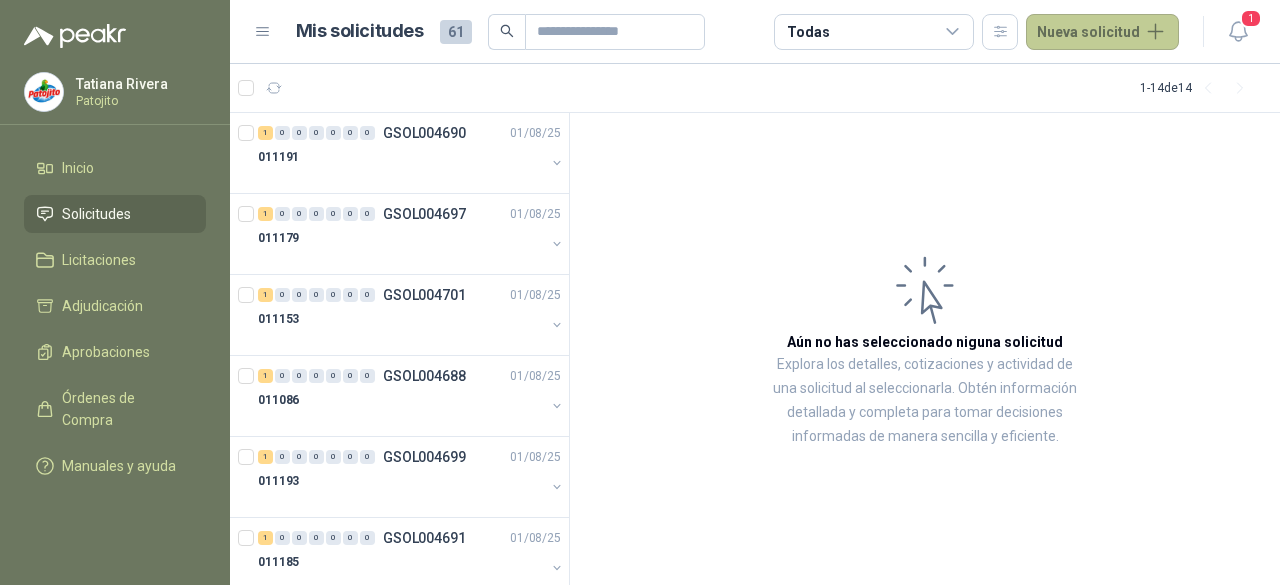 click on "Nueva solicitud" at bounding box center [1102, 32] 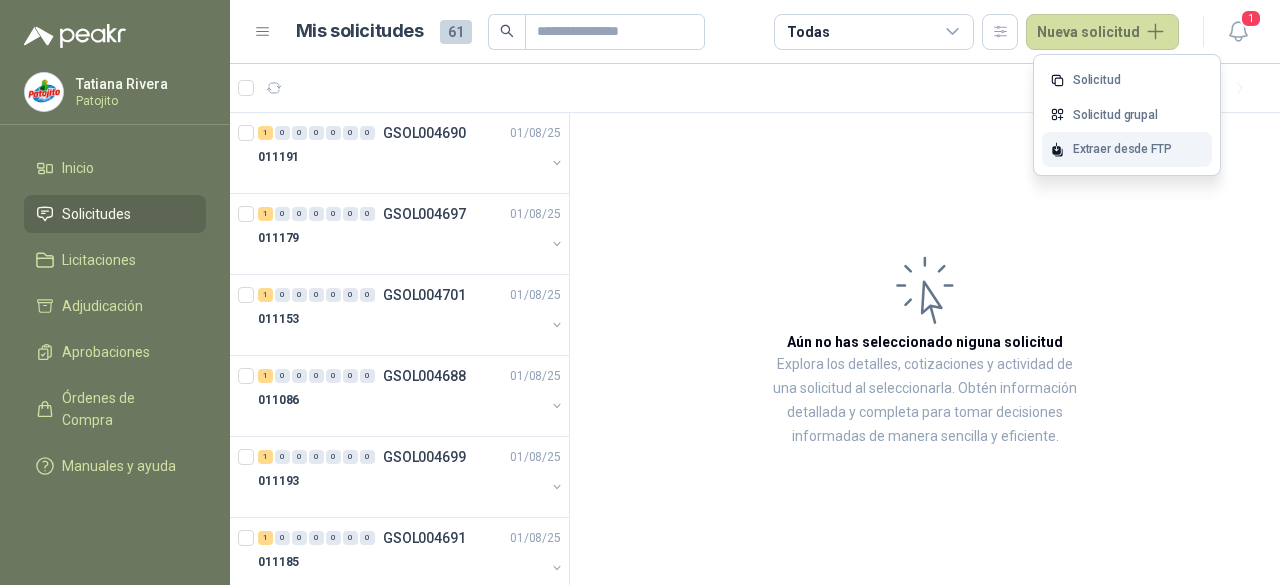 click on "Extraer desde FTP" at bounding box center (1127, 149) 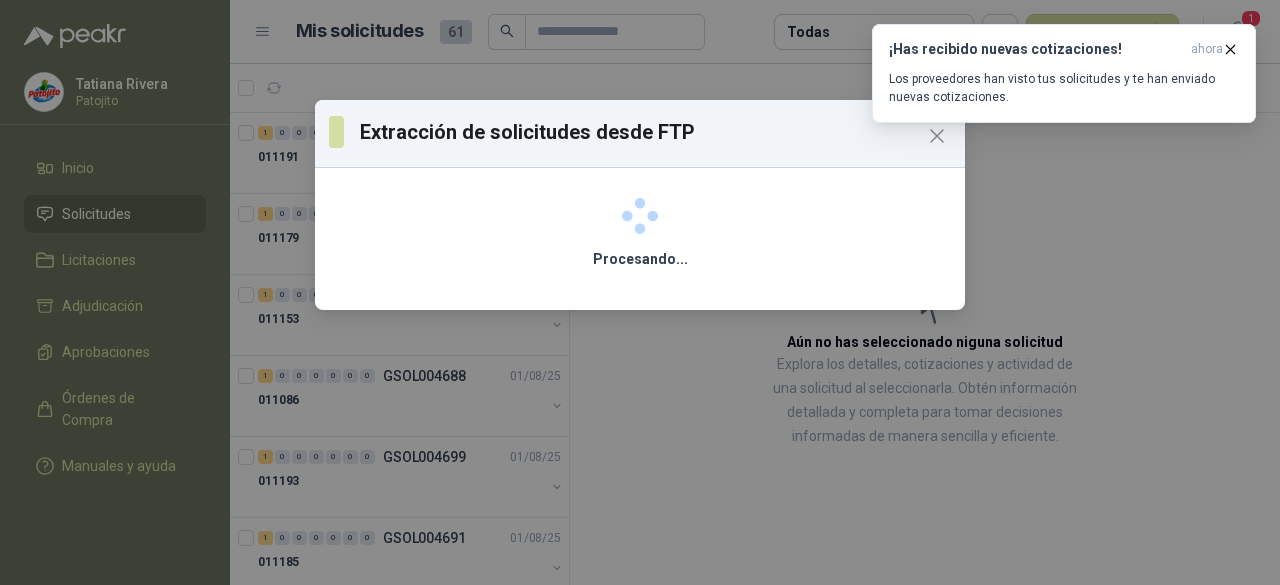 click on "Procesando..." at bounding box center (640, 259) 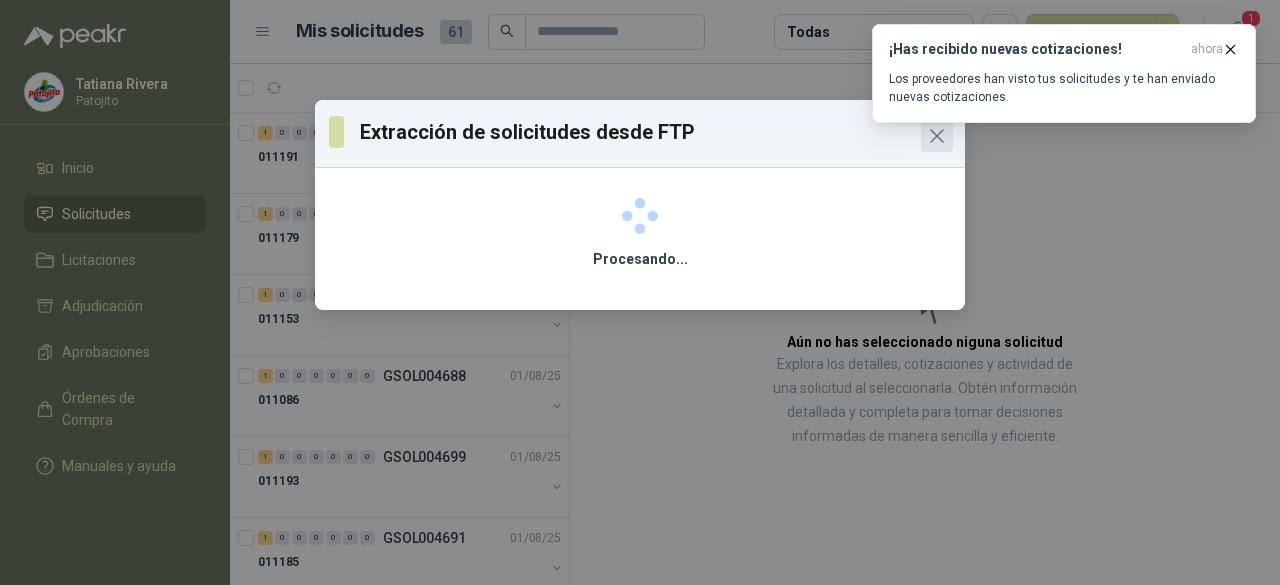 click 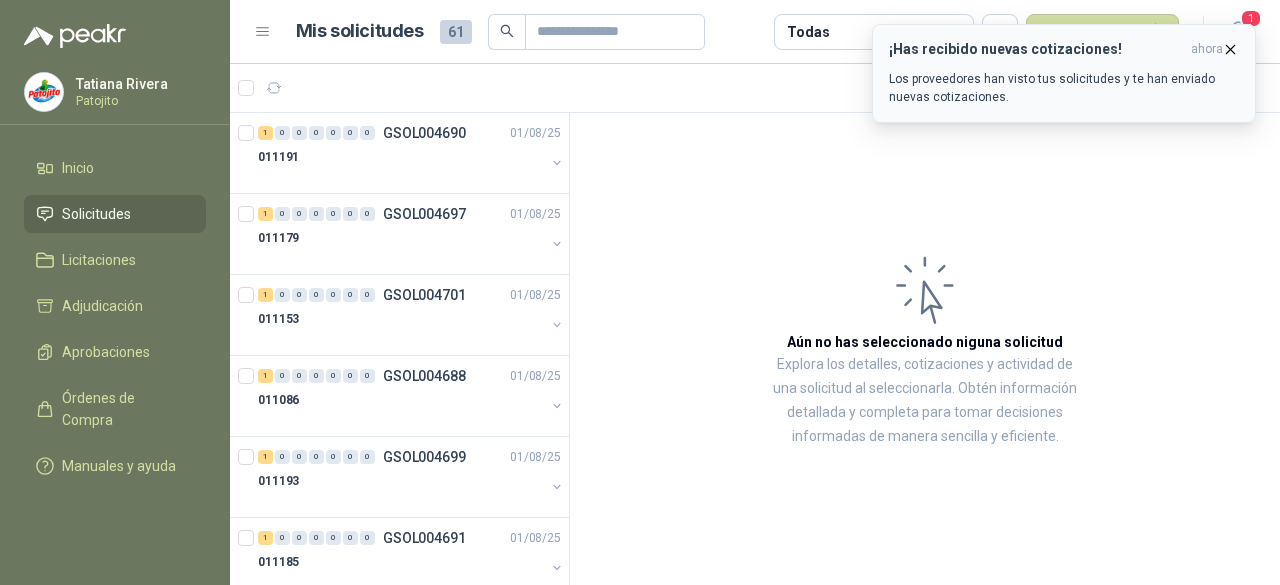 click 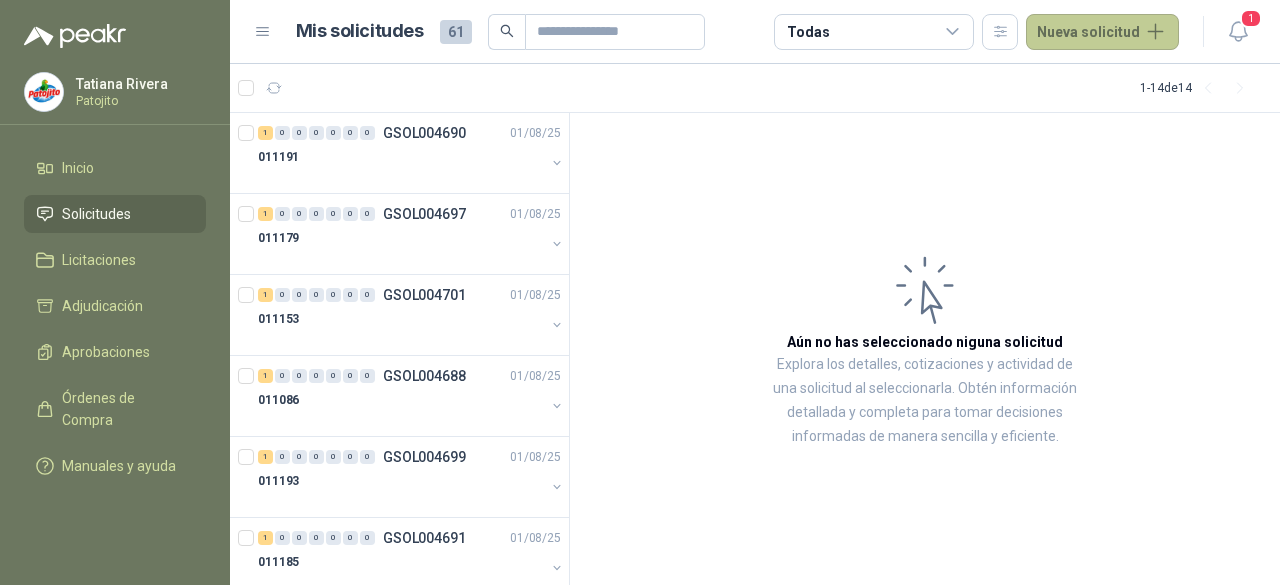 click on "Nueva solicitud" at bounding box center [1102, 32] 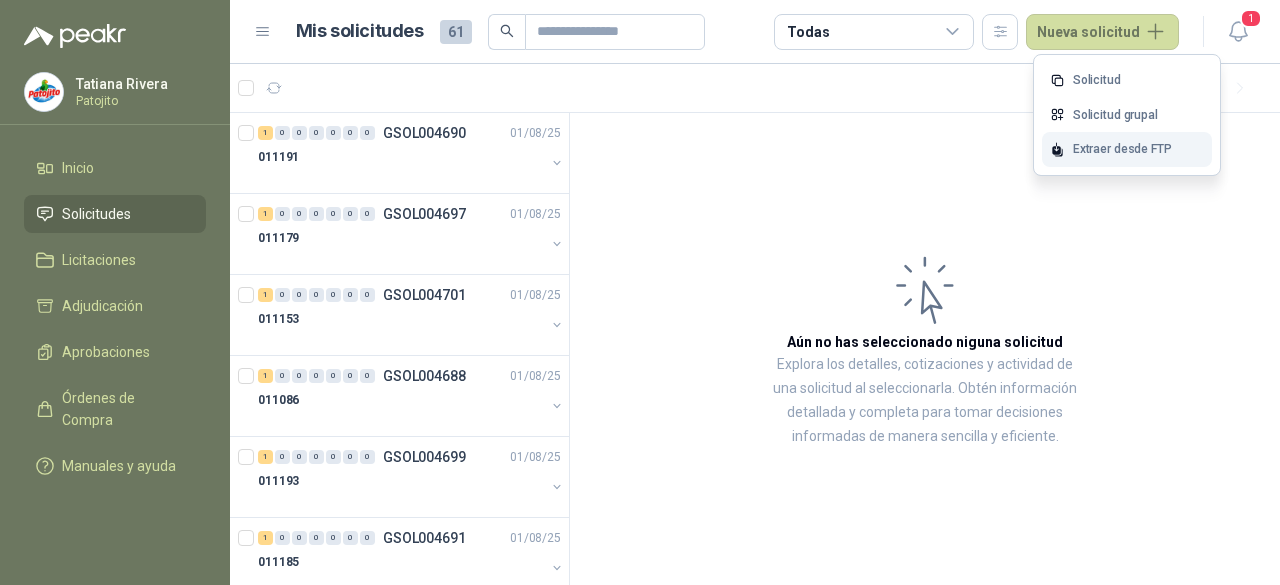 click on "Extraer desde FTP" at bounding box center [1127, 149] 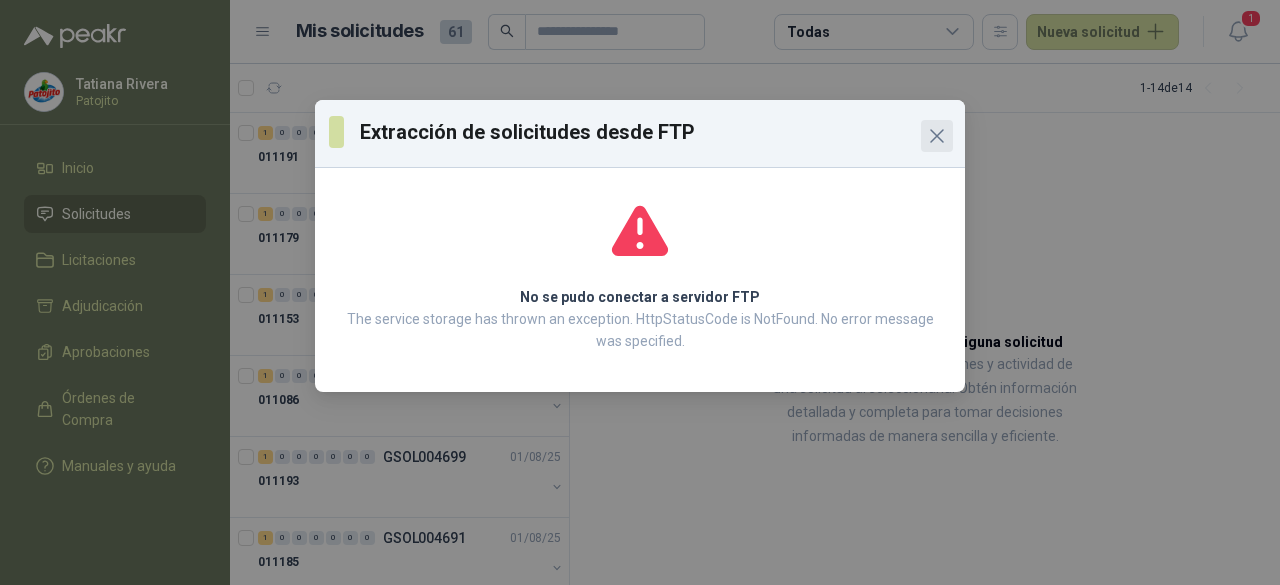 click 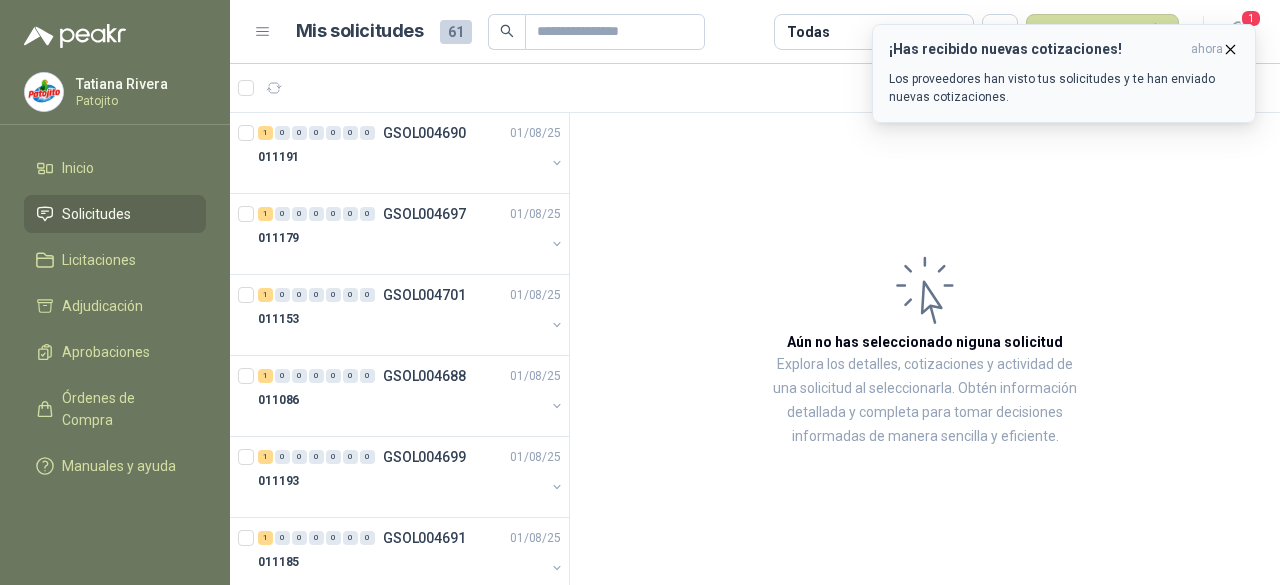 click 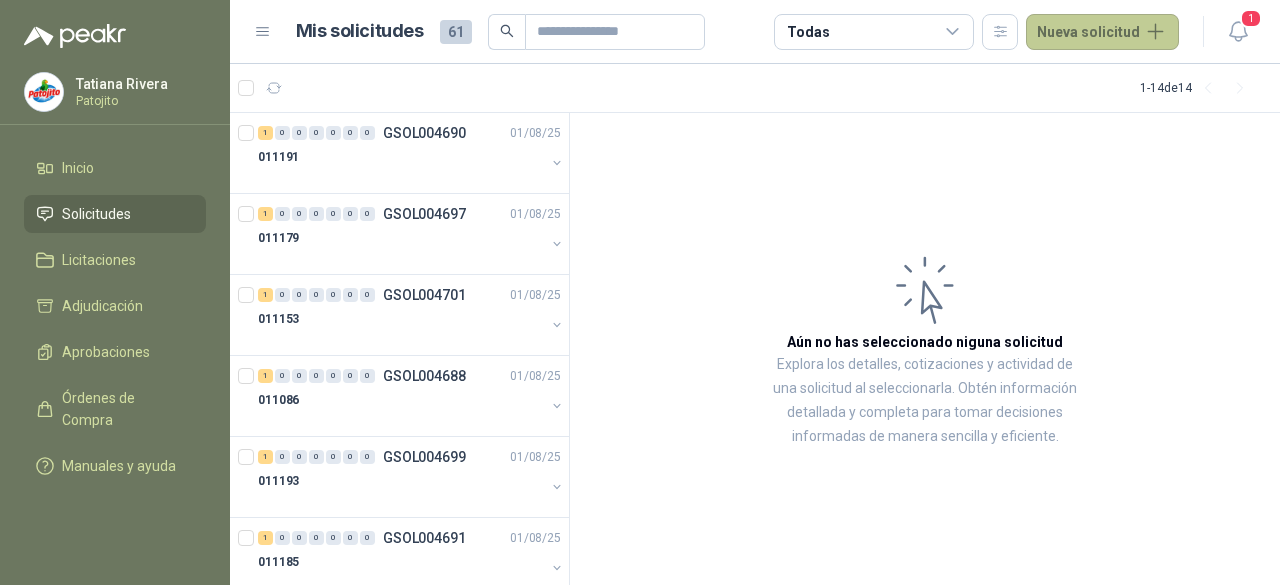 click on "Nueva solicitud" at bounding box center (1102, 32) 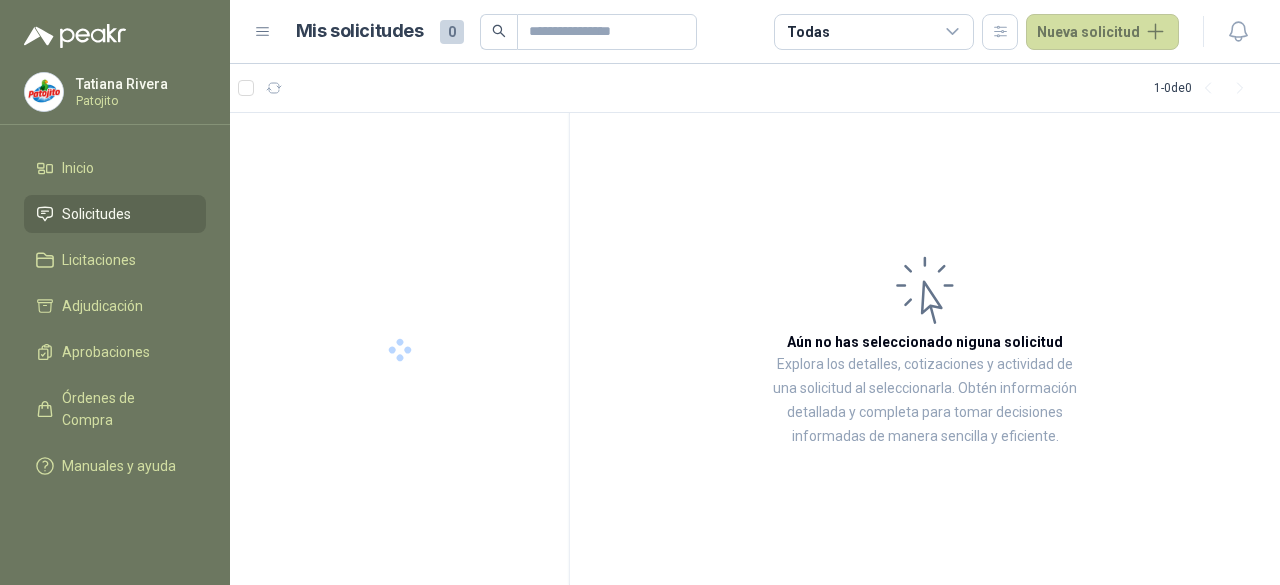 scroll, scrollTop: 0, scrollLeft: 0, axis: both 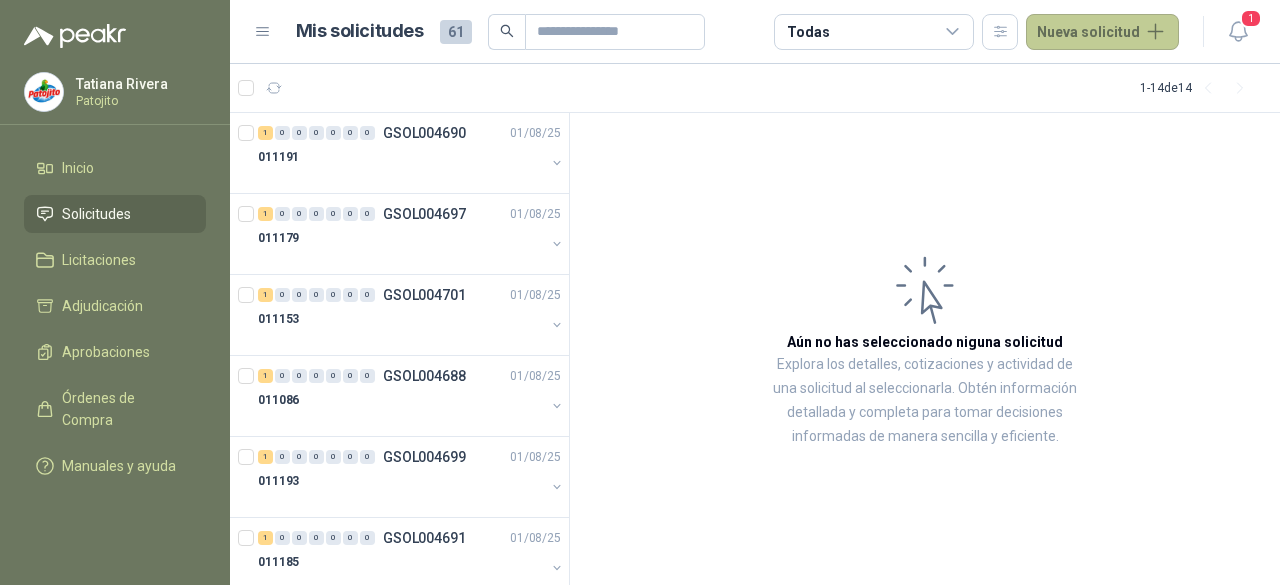 click on "Nueva solicitud" at bounding box center [1102, 32] 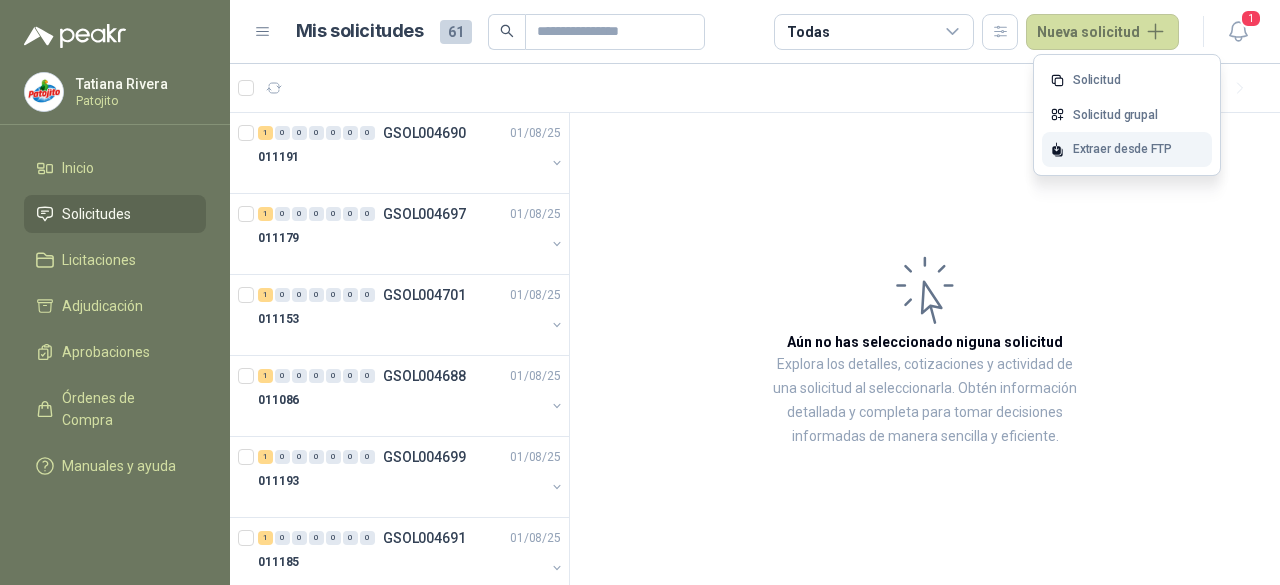 click on "Extraer desde FTP" at bounding box center (1127, 149) 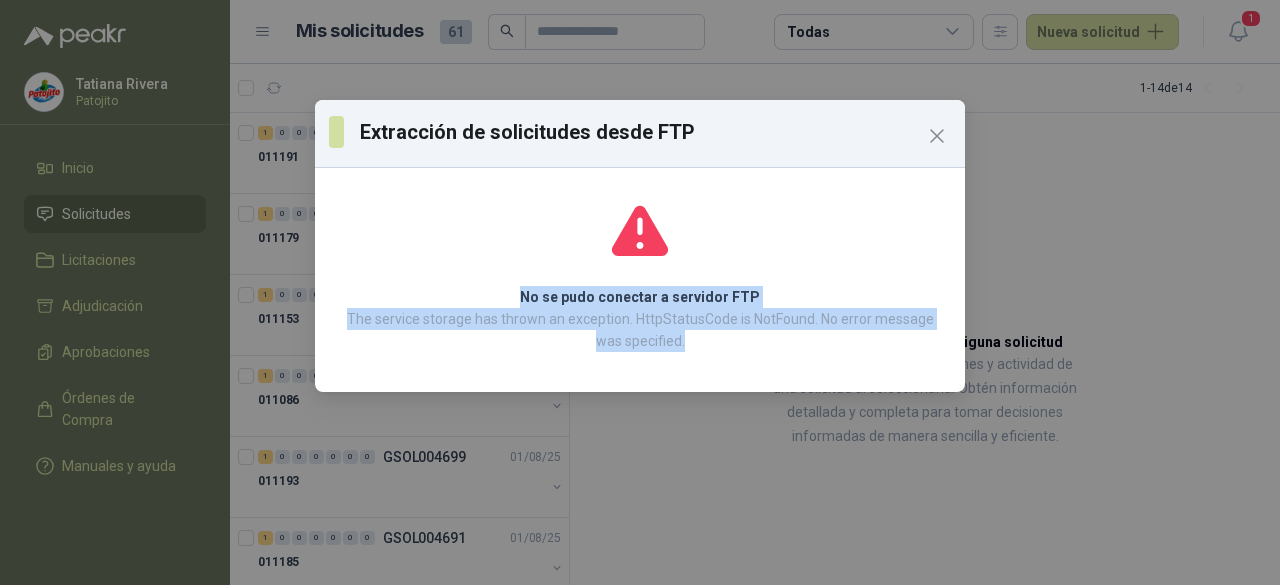 drag, startPoint x: 692, startPoint y: 343, endPoint x: 412, endPoint y: 293, distance: 284.42926 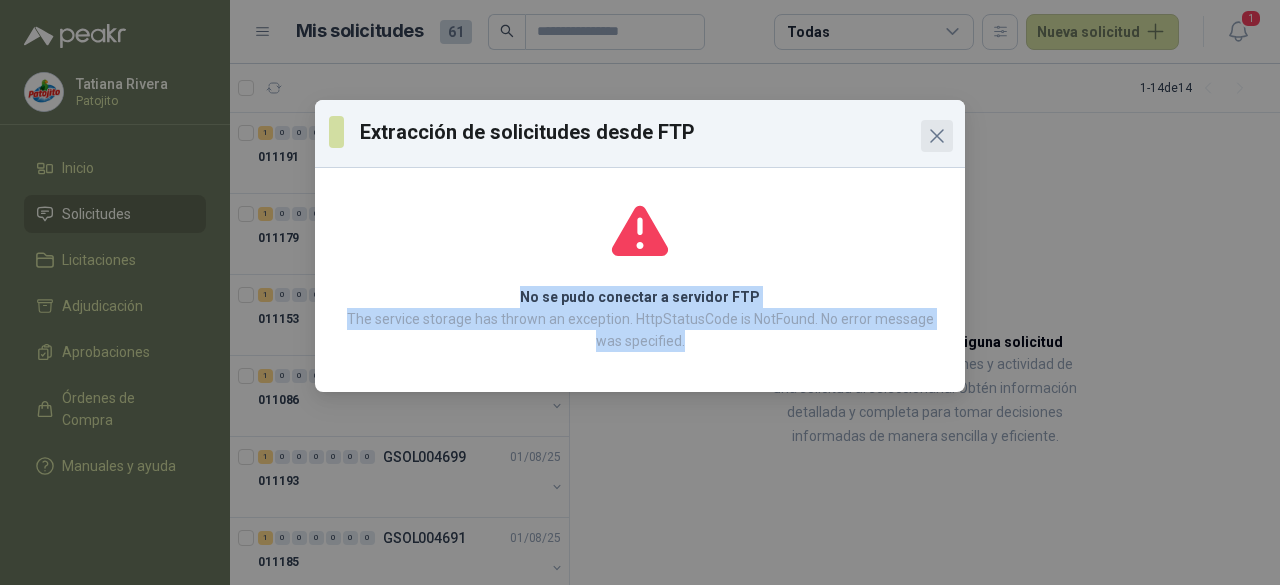 click at bounding box center [937, 136] 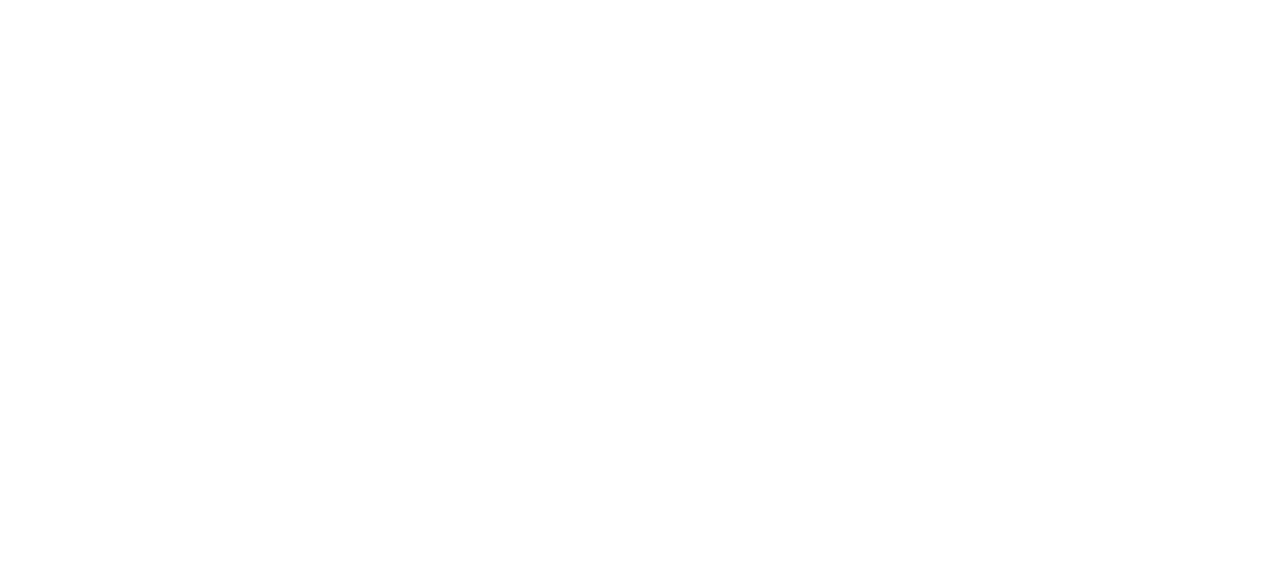 scroll, scrollTop: 0, scrollLeft: 0, axis: both 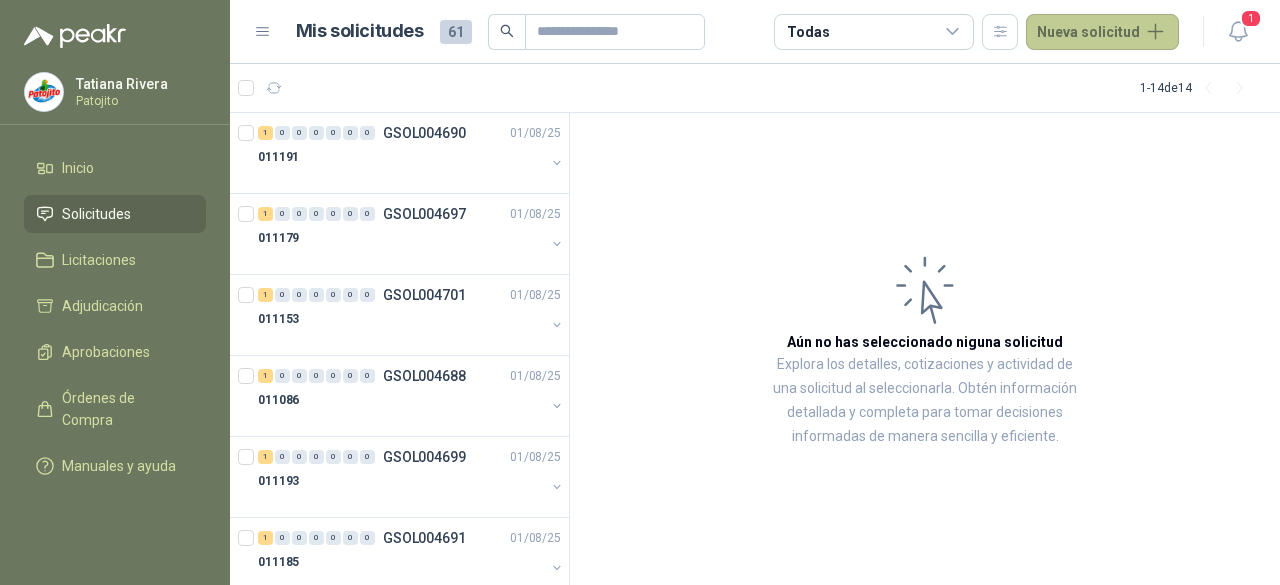 click on "Nueva solicitud" at bounding box center [1102, 32] 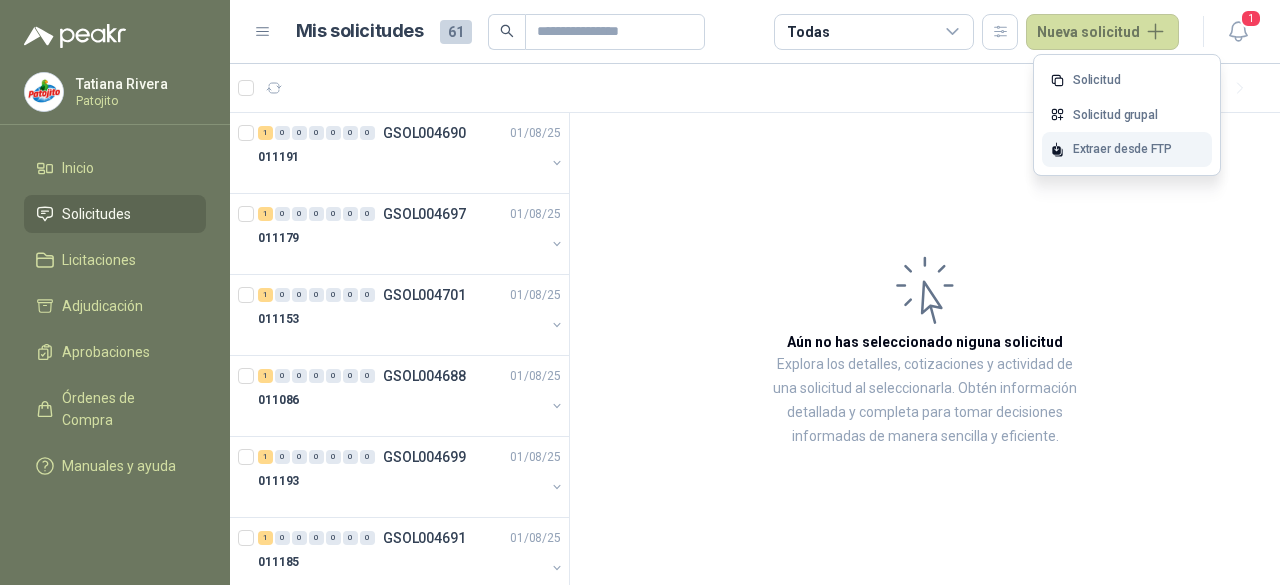 click on "Extraer desde FTP" at bounding box center (1127, 149) 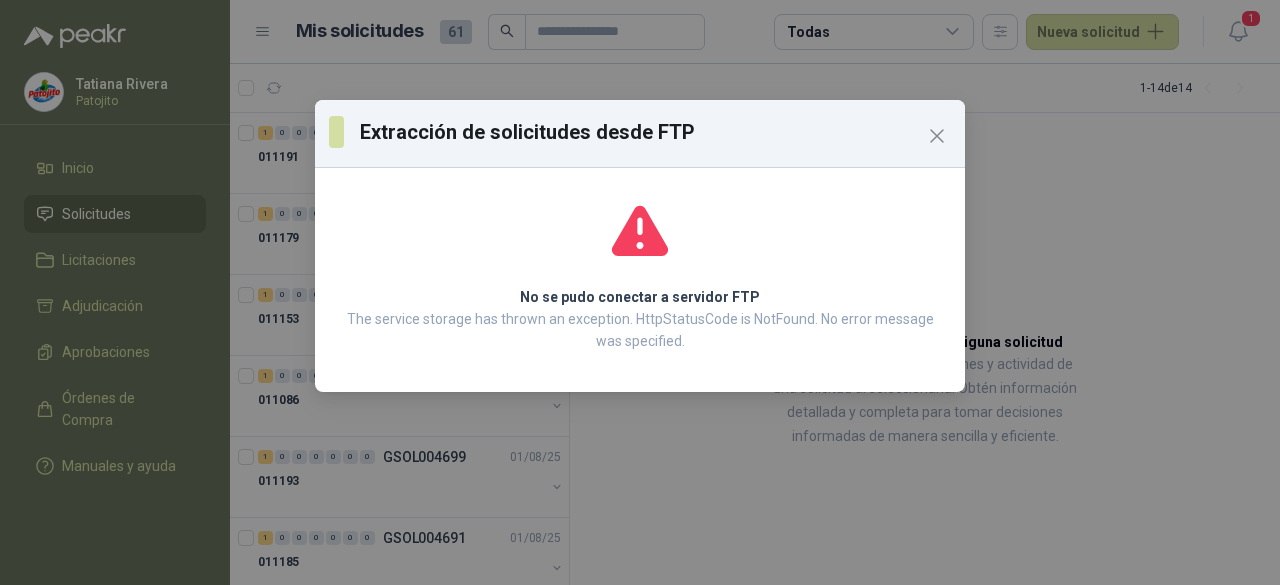 click on "Extracción de solicitudes desde FTP No se pudo conectar a servidor FTP The service storage has thrown an exception. HttpStatusCode is NotFound. No error message was specified." at bounding box center (640, 292) 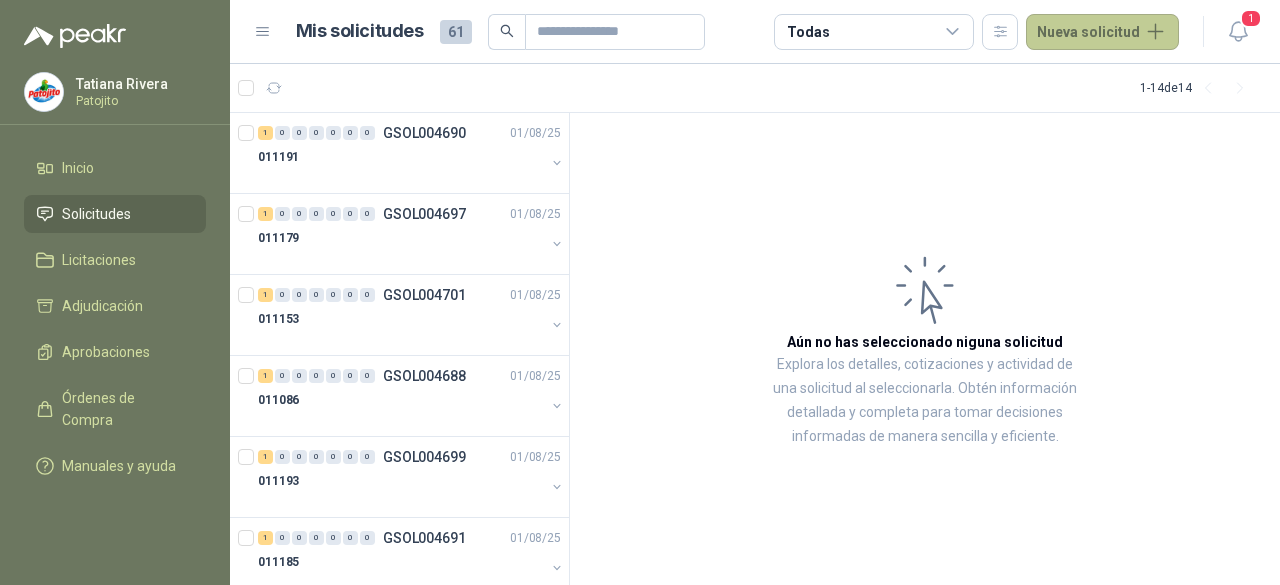 click on "Nueva solicitud" at bounding box center (1102, 32) 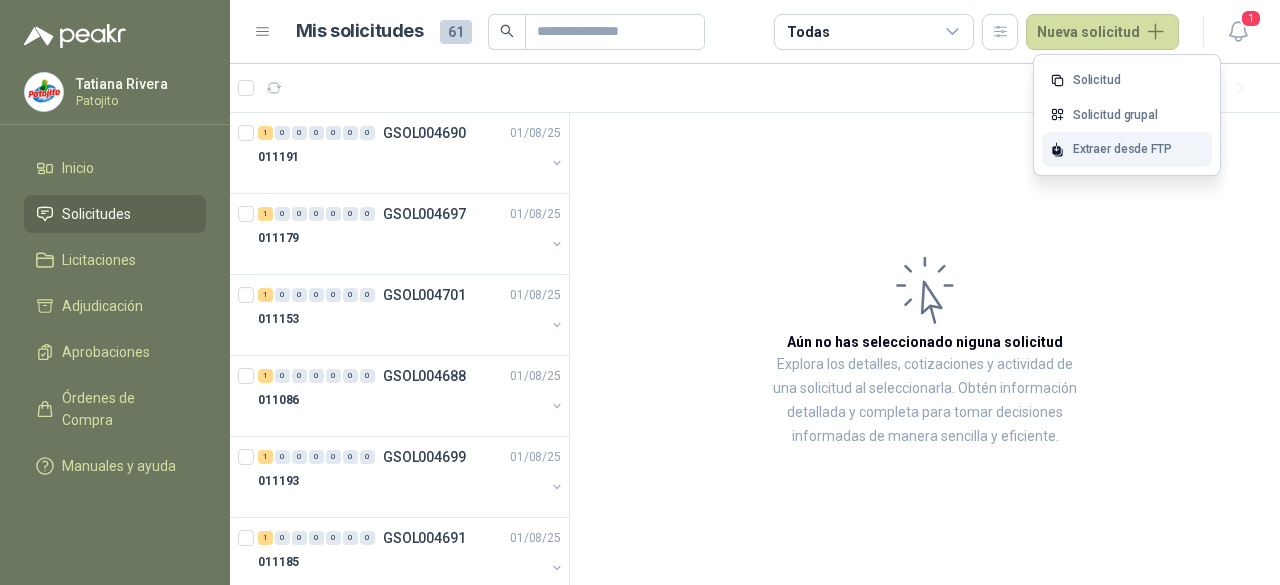 click on "Extraer desde FTP" at bounding box center [1127, 149] 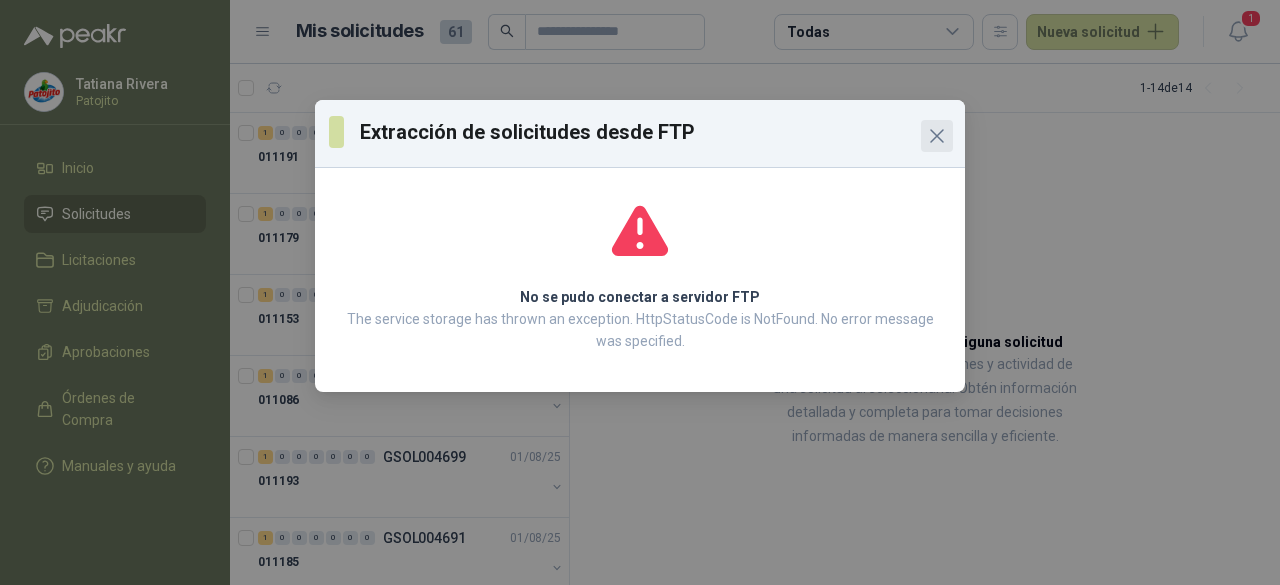 click 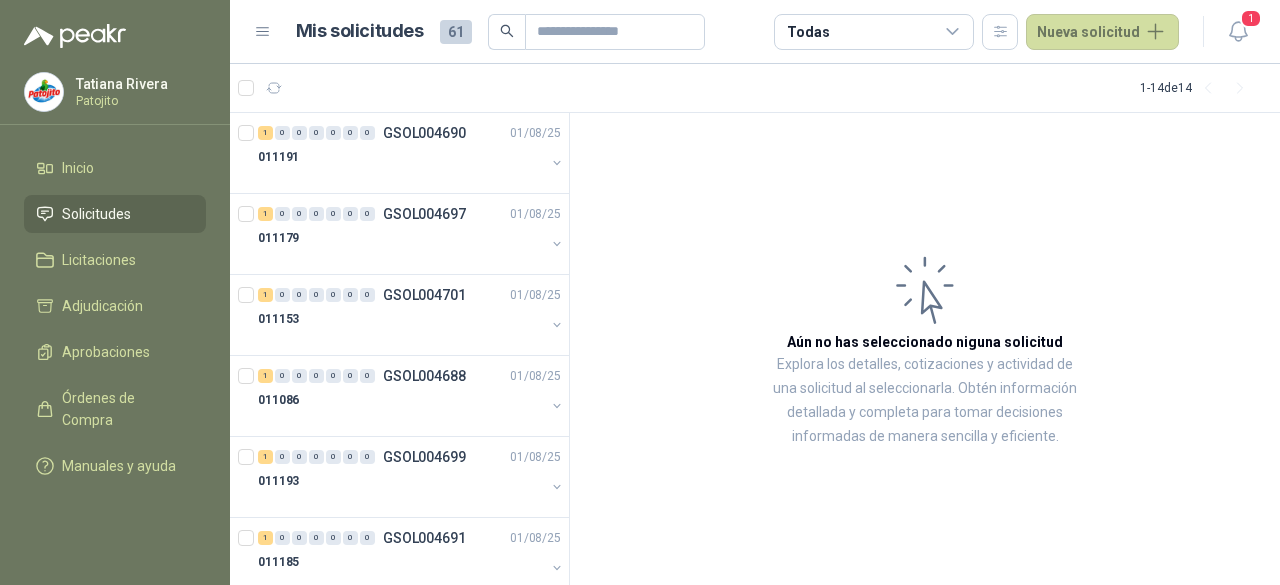 click on "Aún no has seleccionado niguna solicitud Explora los detalles, cotizaciones y actividad de una solicitud al seleccionarla. Obtén información detallada y   completa para tomar decisiones informadas de manera sencilla y eficiente." at bounding box center [925, 349] 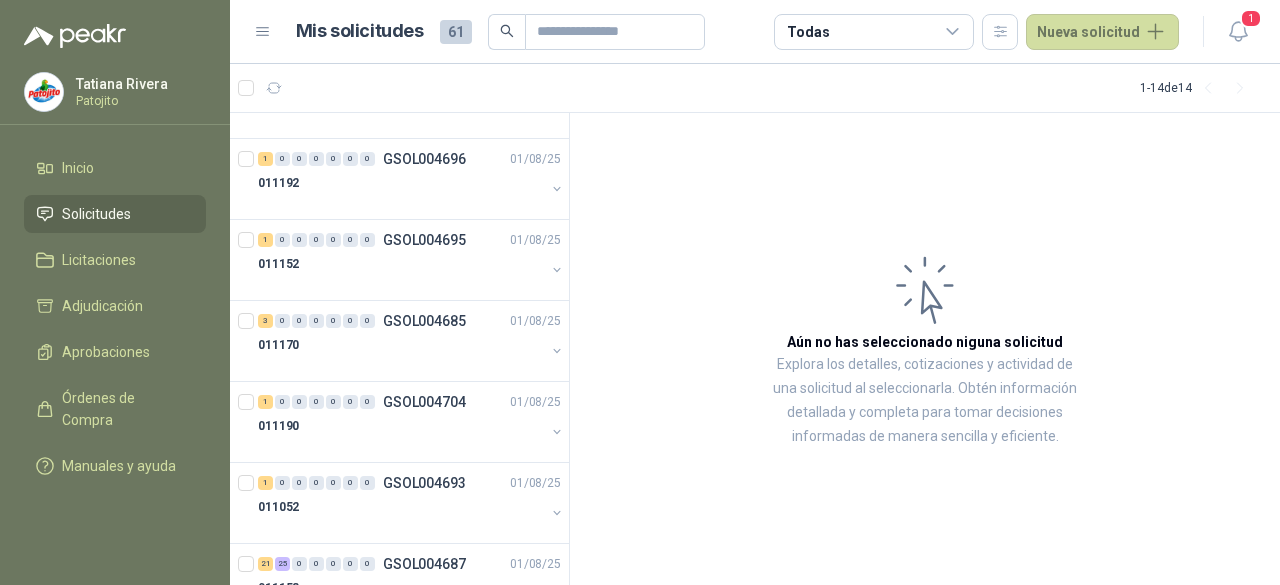 scroll, scrollTop: 684, scrollLeft: 0, axis: vertical 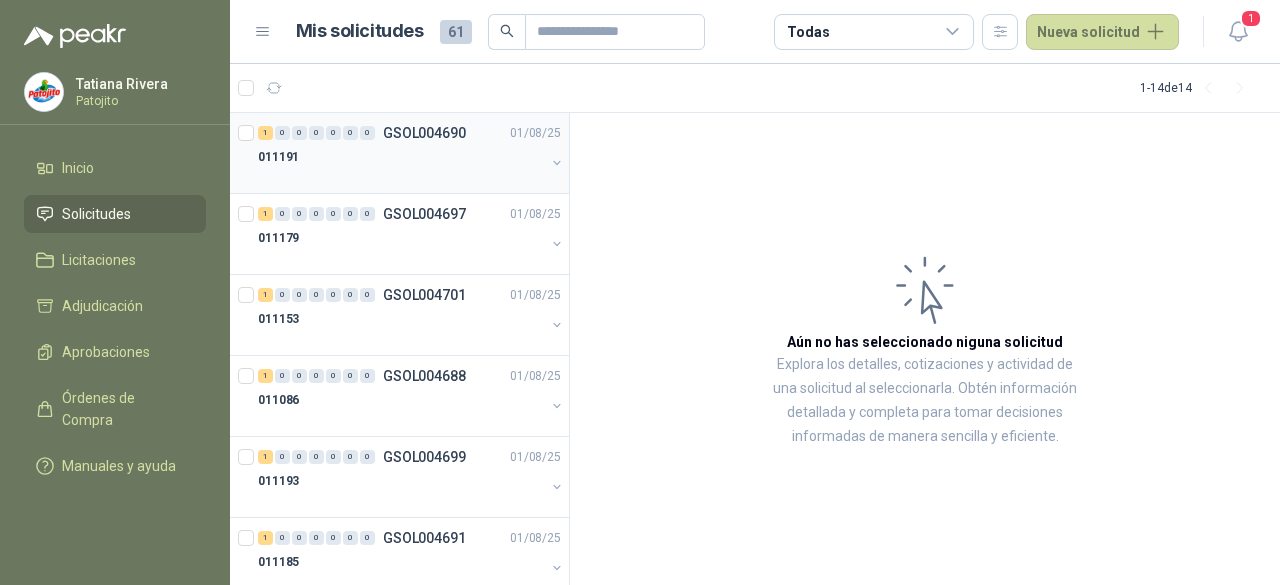 click at bounding box center (401, 177) 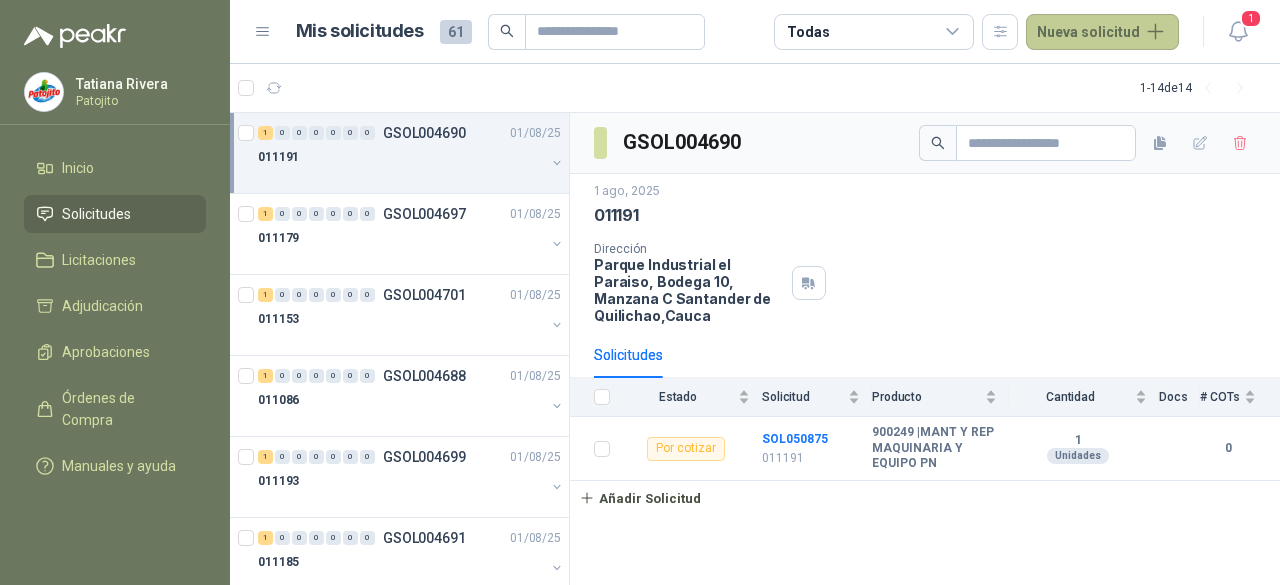 click on "Nueva solicitud" at bounding box center (1102, 32) 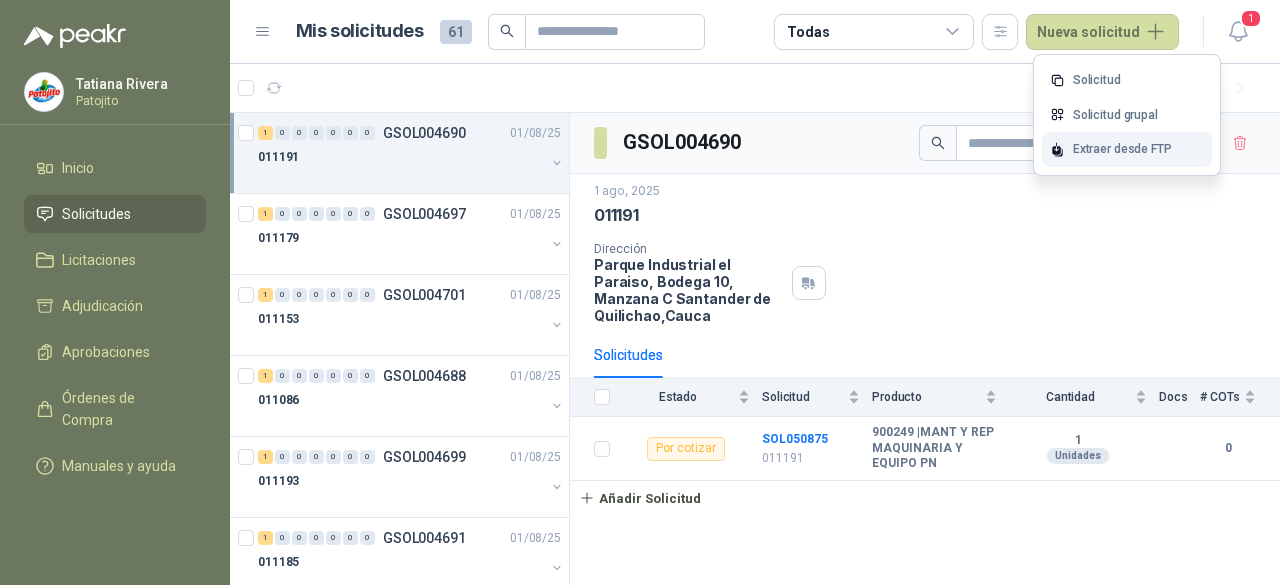 click on "Extraer desde FTP" at bounding box center [1127, 149] 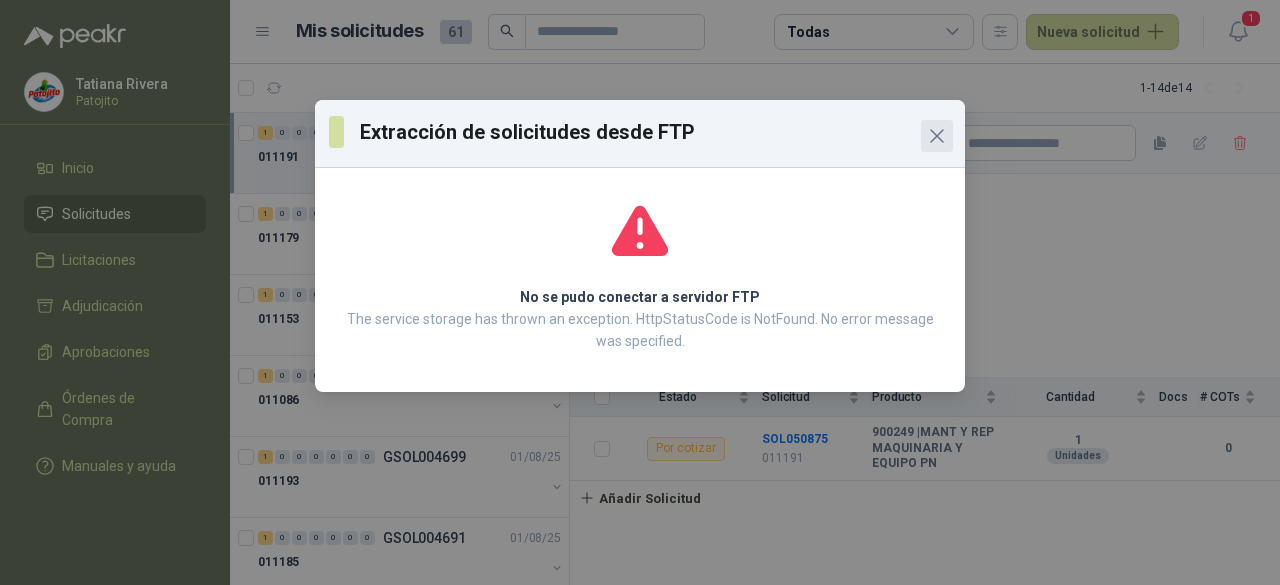 click 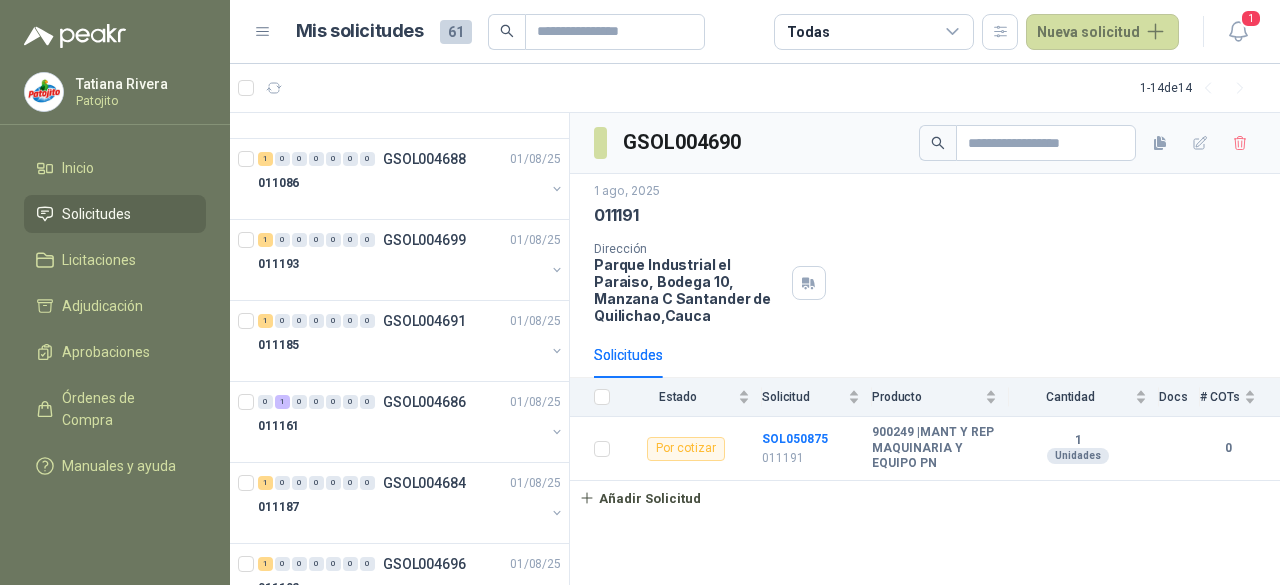 scroll, scrollTop: 300, scrollLeft: 0, axis: vertical 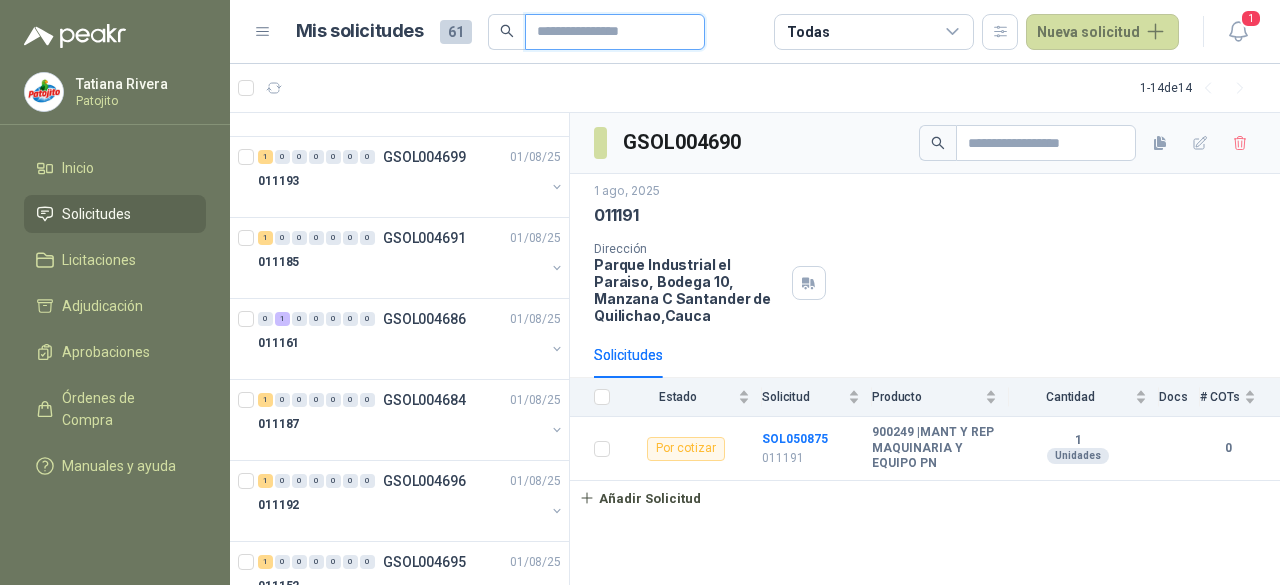 click at bounding box center (607, 32) 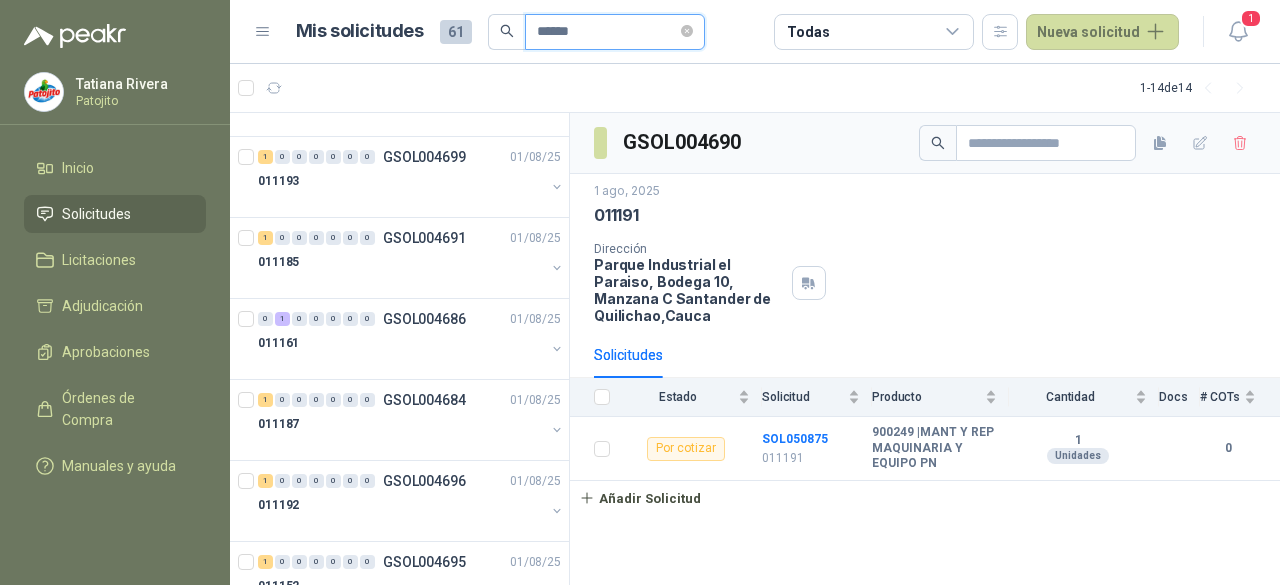 type on "******" 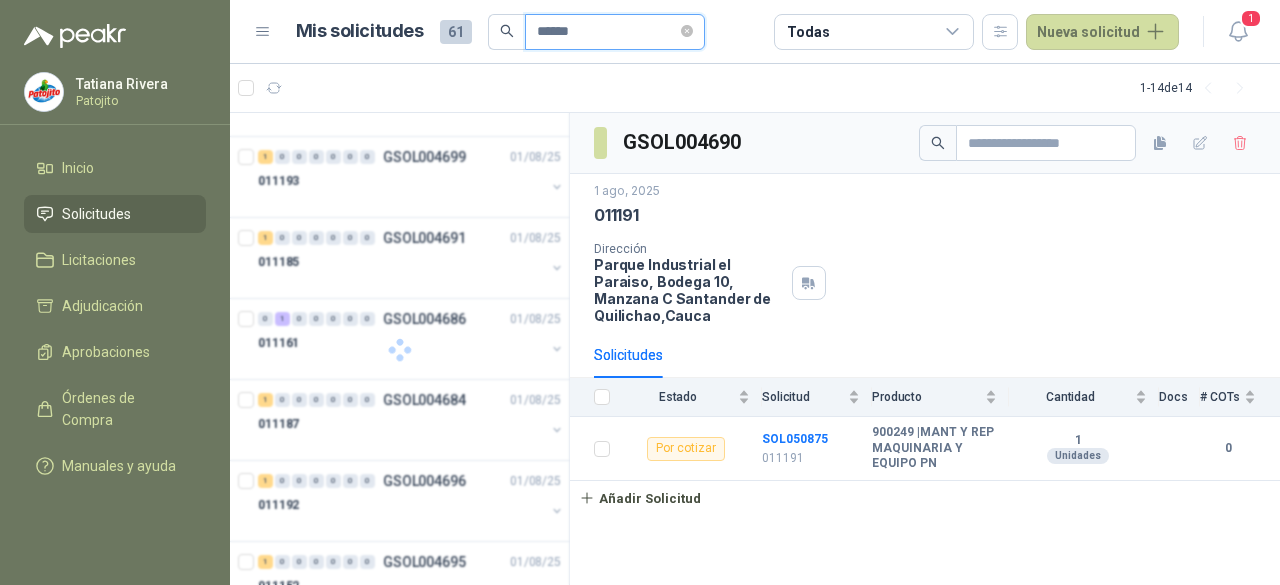 scroll, scrollTop: 0, scrollLeft: 0, axis: both 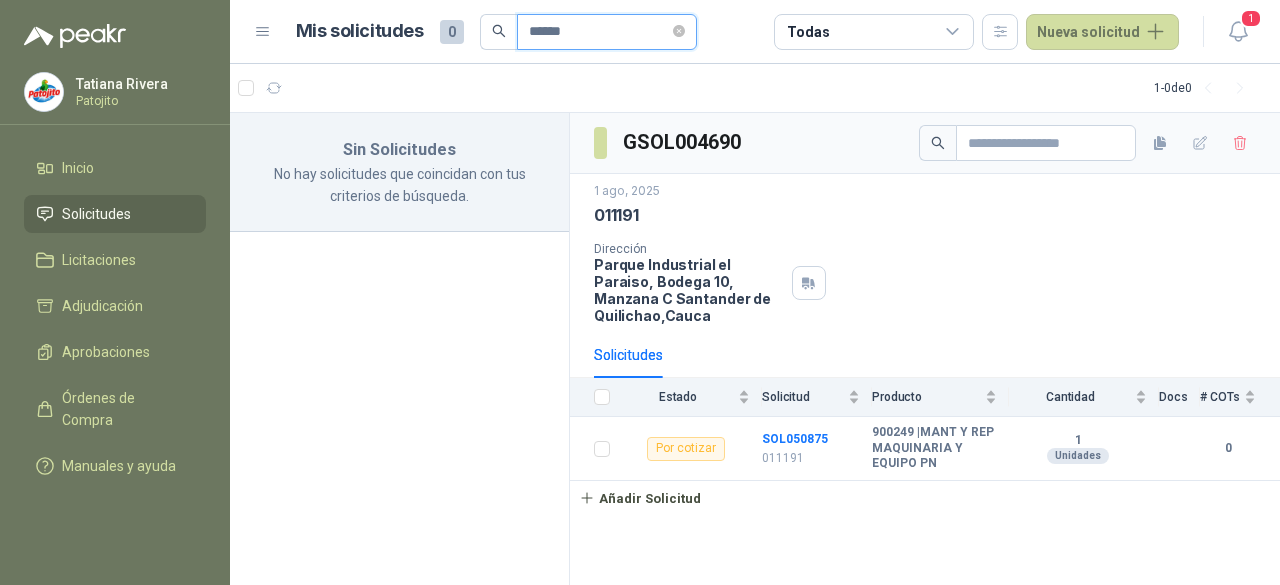 drag, startPoint x: 554, startPoint y: 31, endPoint x: 454, endPoint y: 31, distance: 100 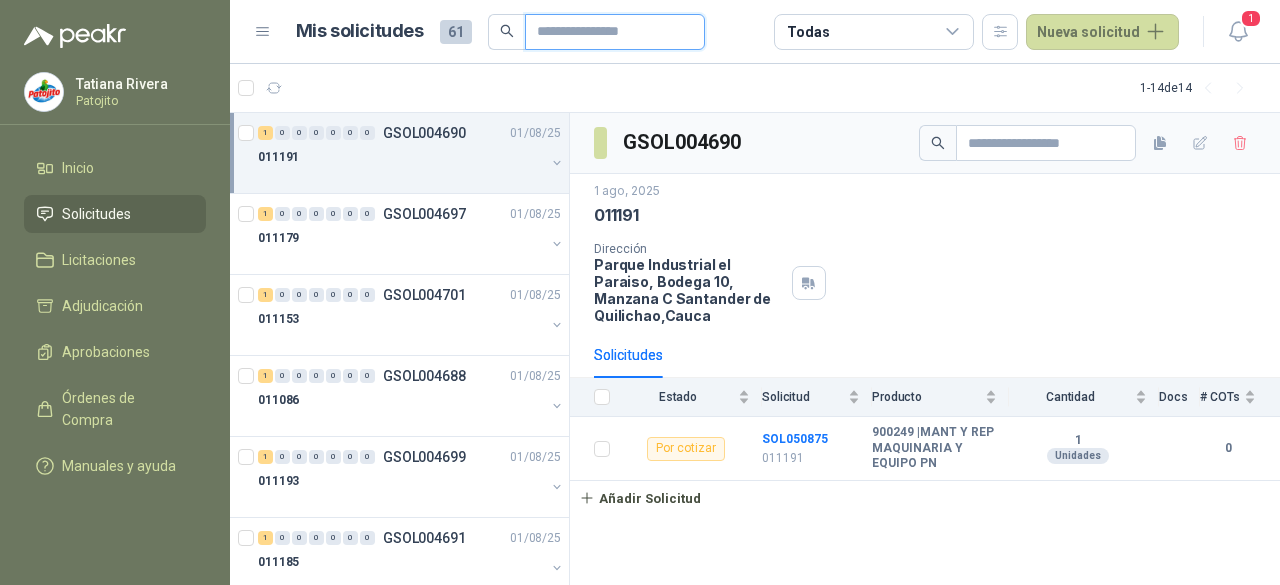 type 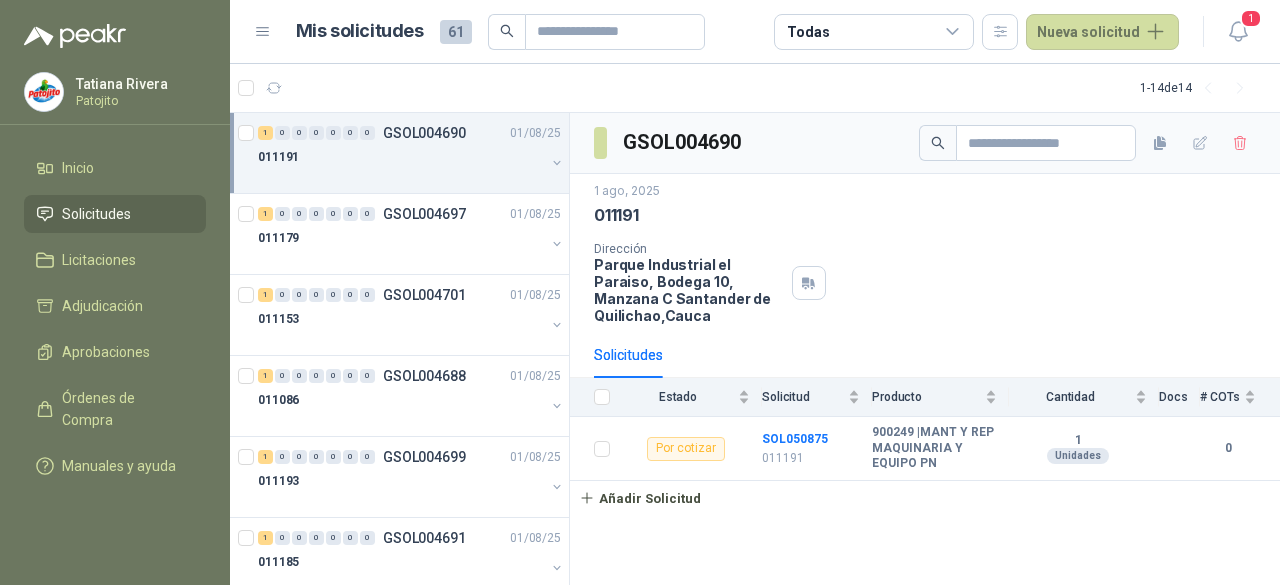 click on "Solicitudes" at bounding box center [96, 214] 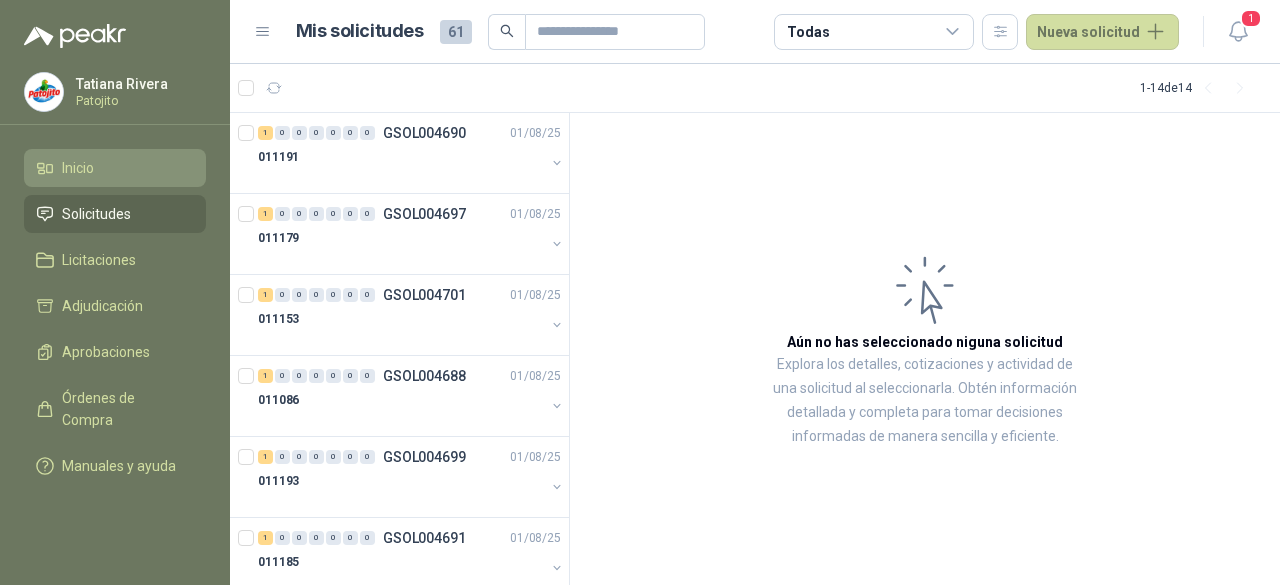 click on "Inicio" at bounding box center [115, 168] 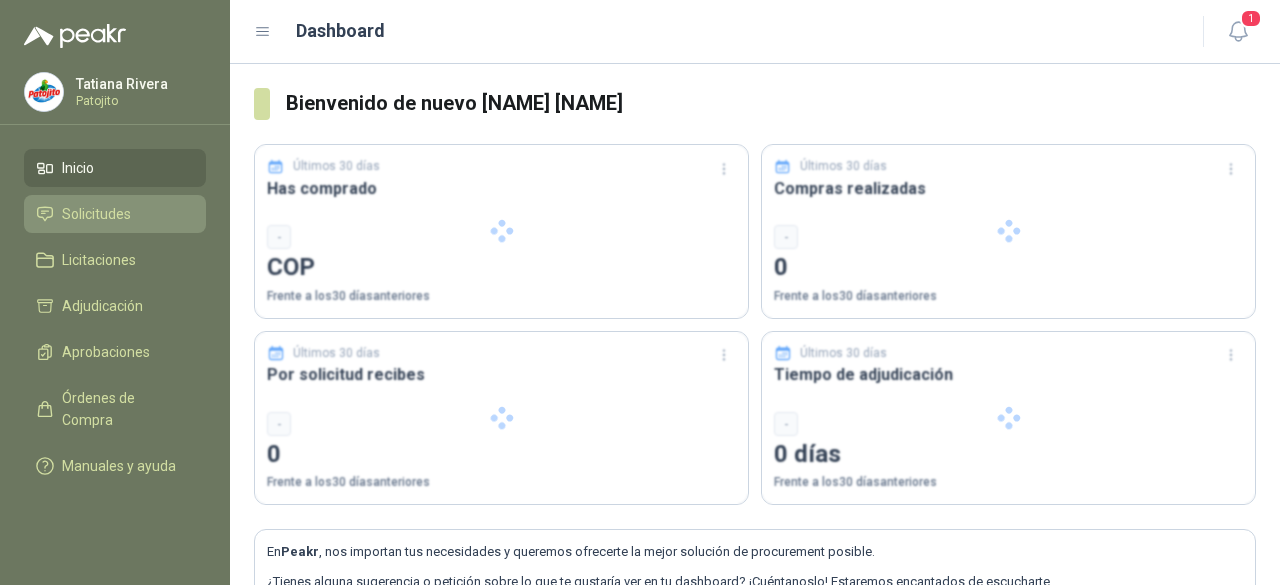 click on "Solicitudes" at bounding box center [96, 214] 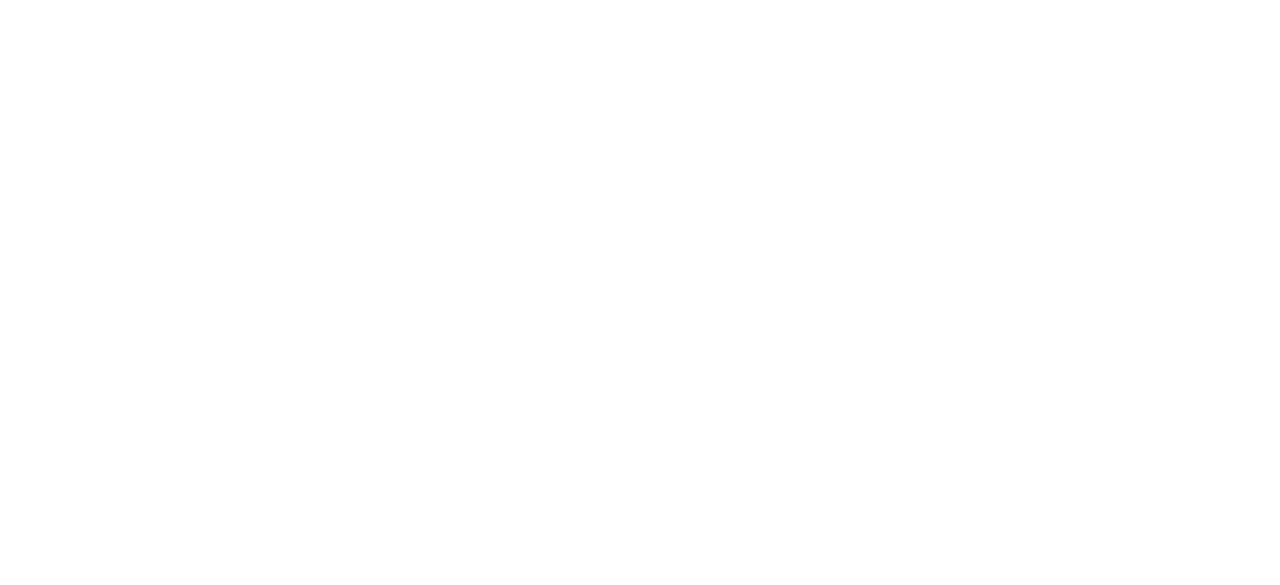 scroll, scrollTop: 0, scrollLeft: 0, axis: both 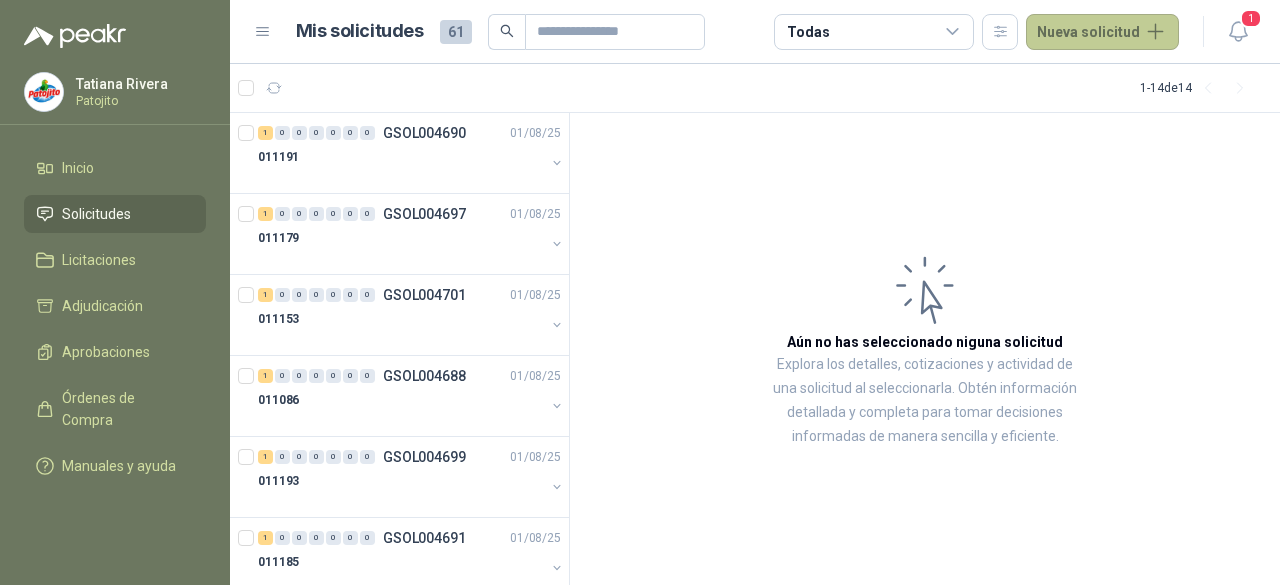 click on "Nueva solicitud" at bounding box center [1102, 32] 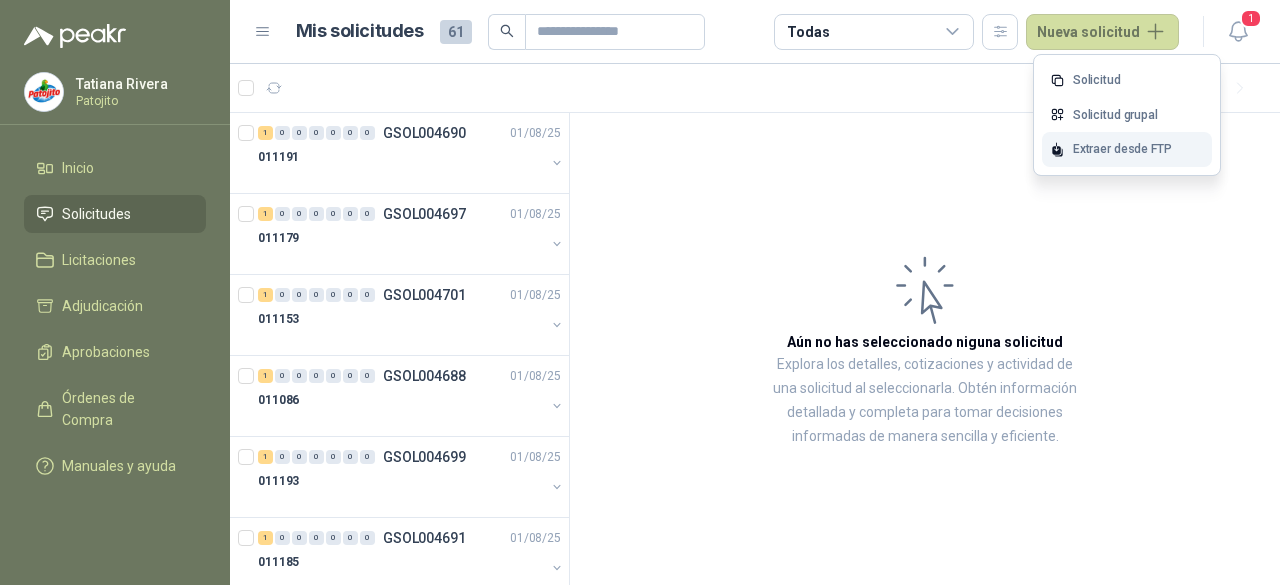 click on "Extraer desde FTP" at bounding box center (1127, 149) 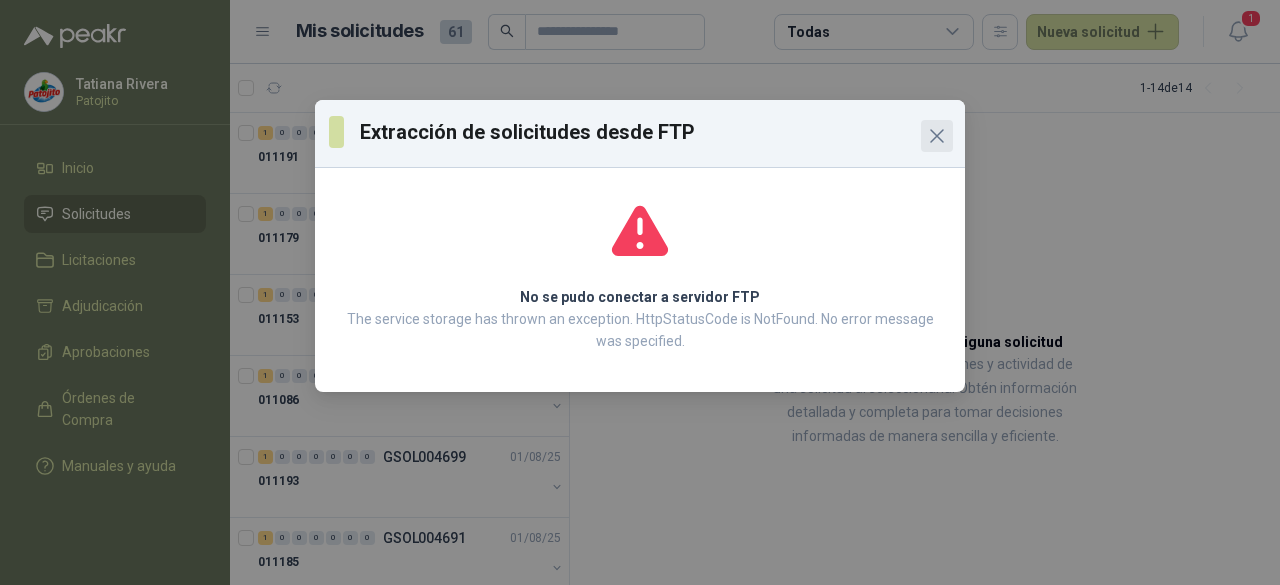 click 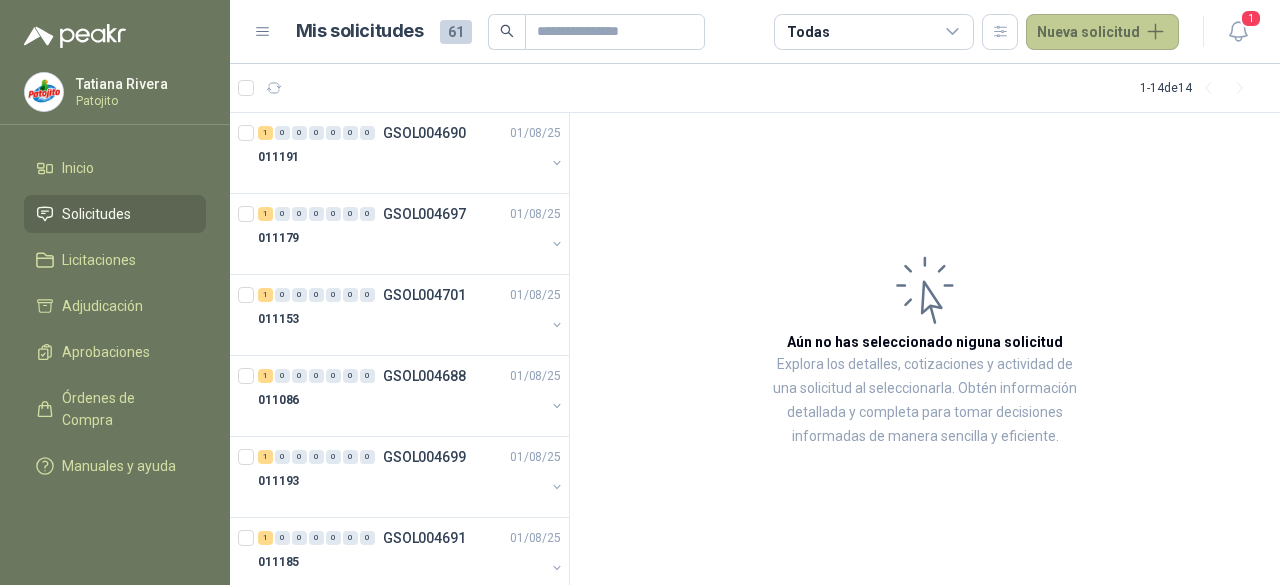 click on "Nueva solicitud" at bounding box center [1102, 32] 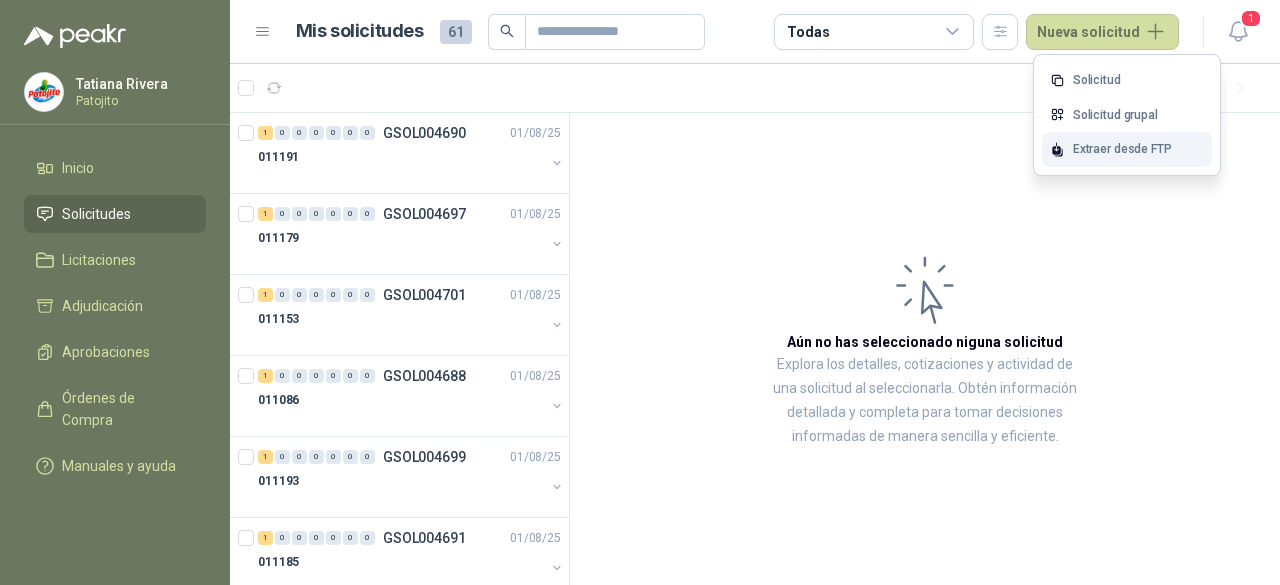 click on "Extraer desde FTP" at bounding box center (1127, 149) 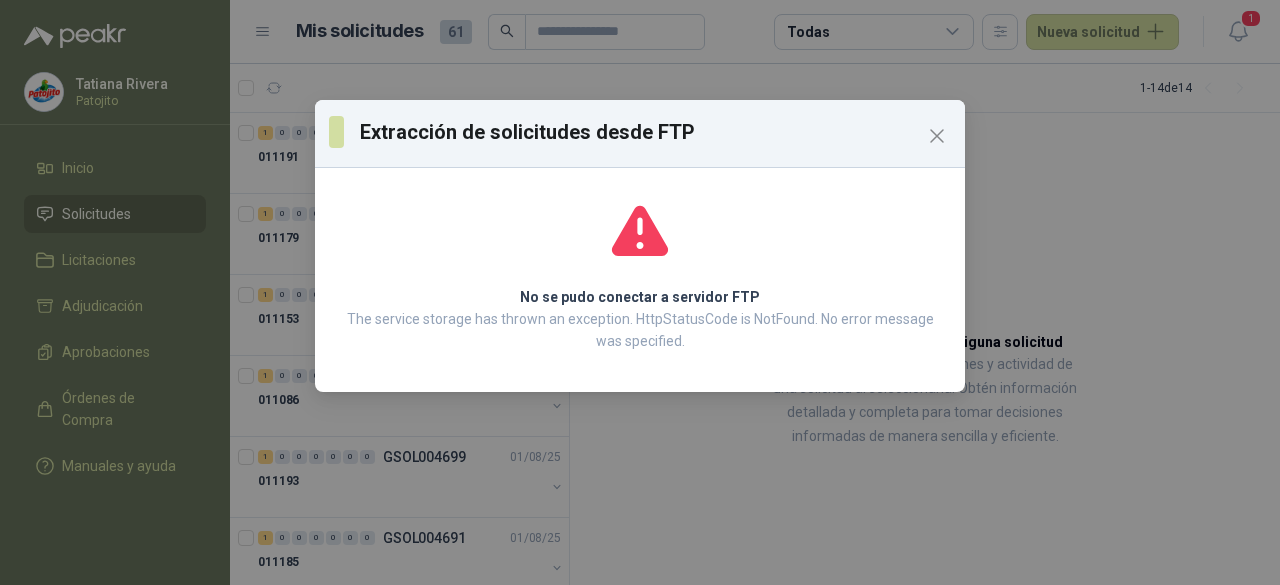 click on "Extracción de solicitudes desde FTP No se pudo conectar a servidor FTP The service storage has thrown an exception. HttpStatusCode is NotFound. No error message was specified." at bounding box center [640, 292] 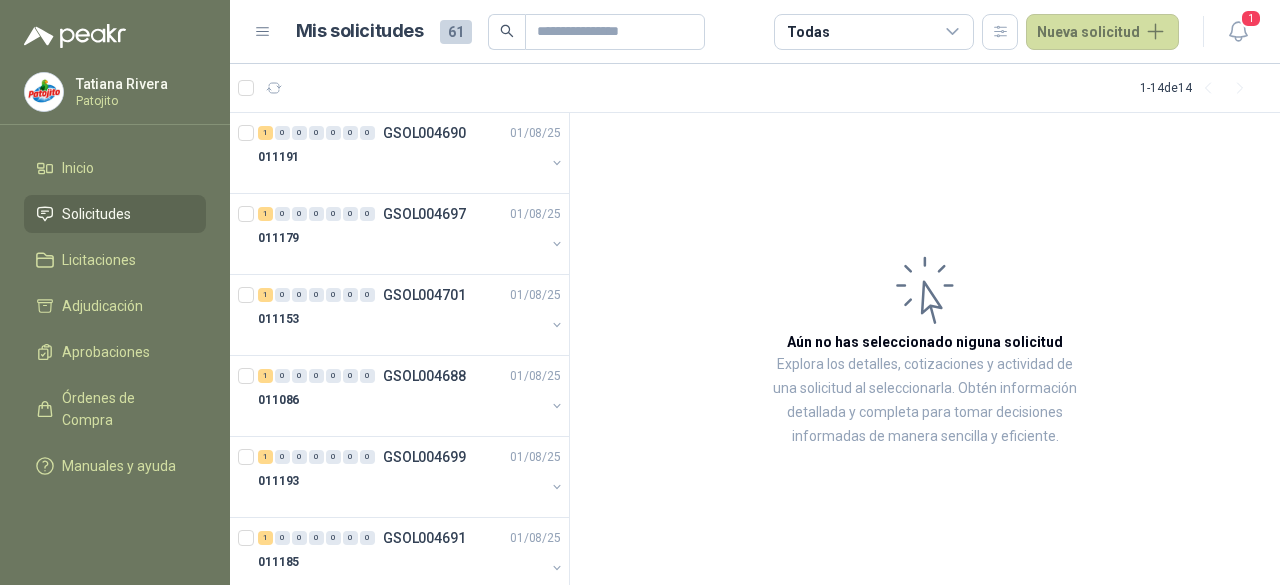 drag, startPoint x: 1011, startPoint y: 253, endPoint x: 1038, endPoint y: 246, distance: 27.89265 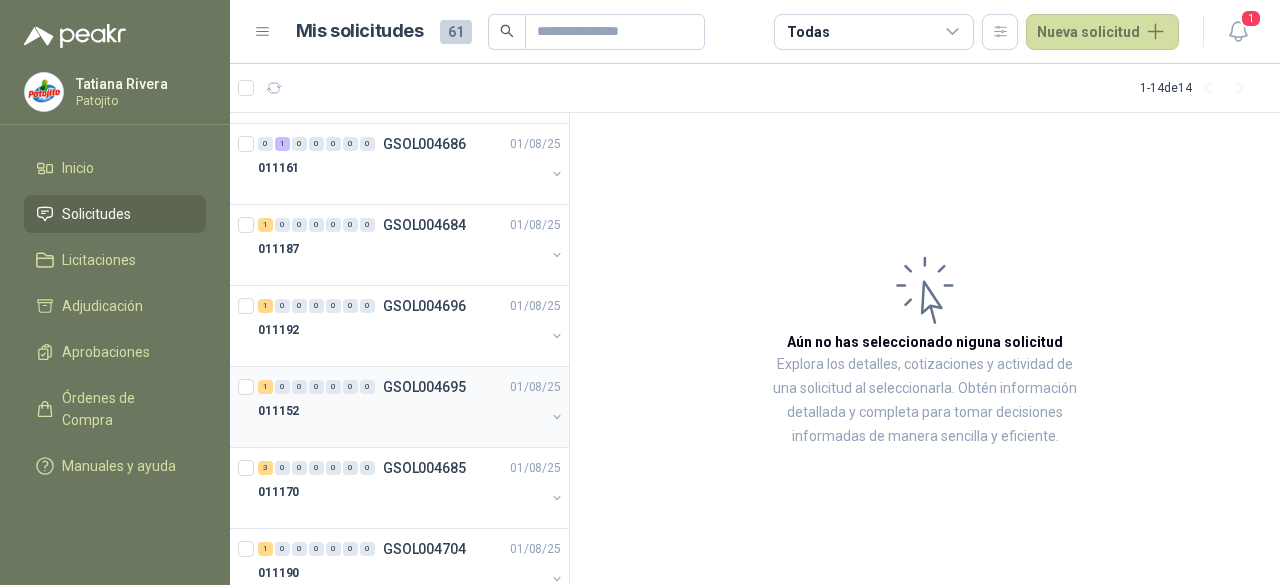 scroll, scrollTop: 684, scrollLeft: 0, axis: vertical 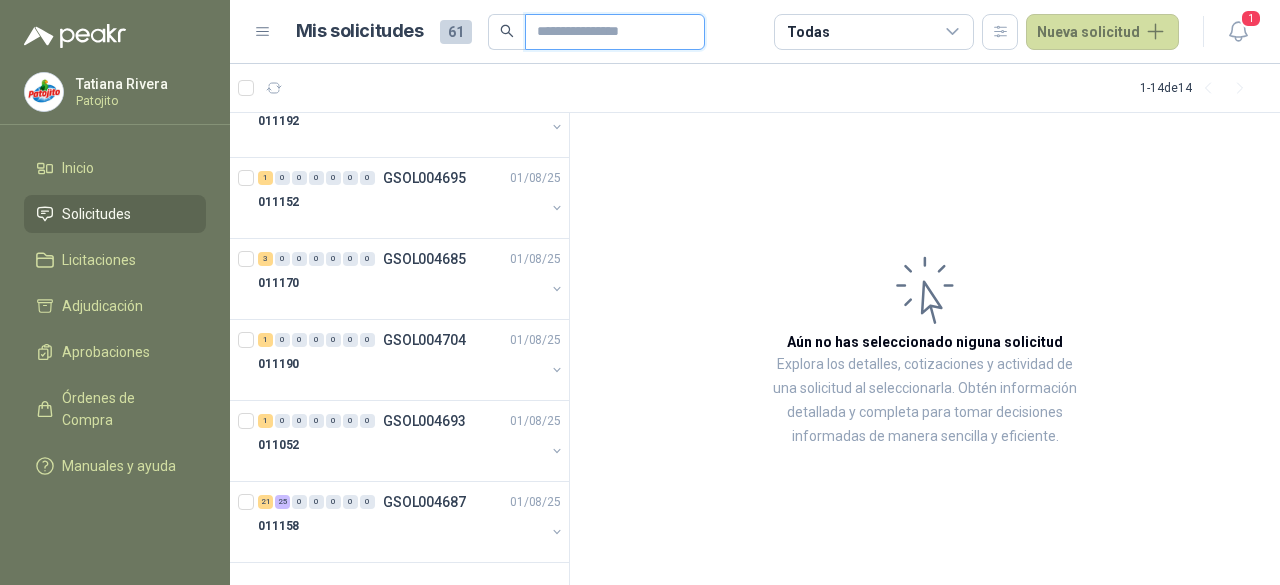 click at bounding box center [607, 32] 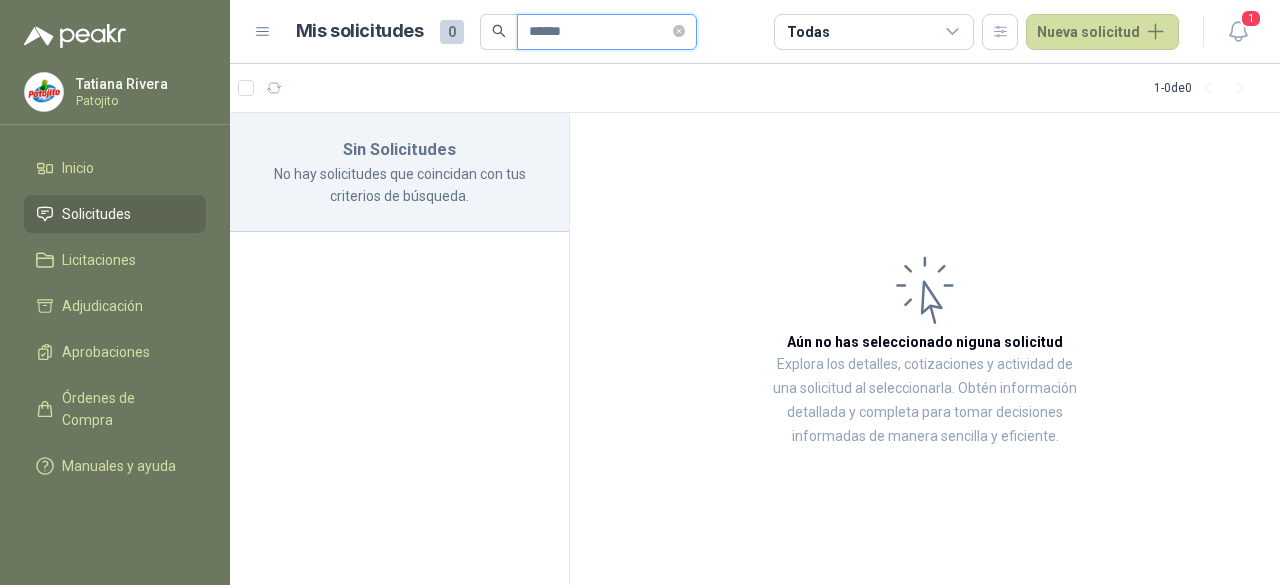 scroll, scrollTop: 0, scrollLeft: 0, axis: both 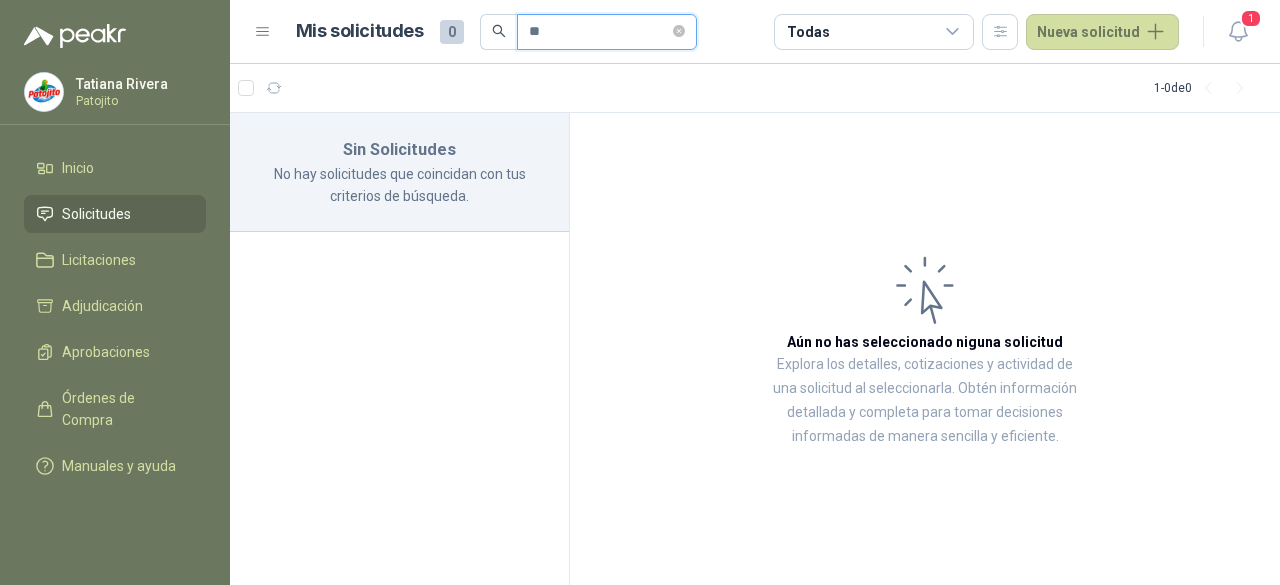type on "*" 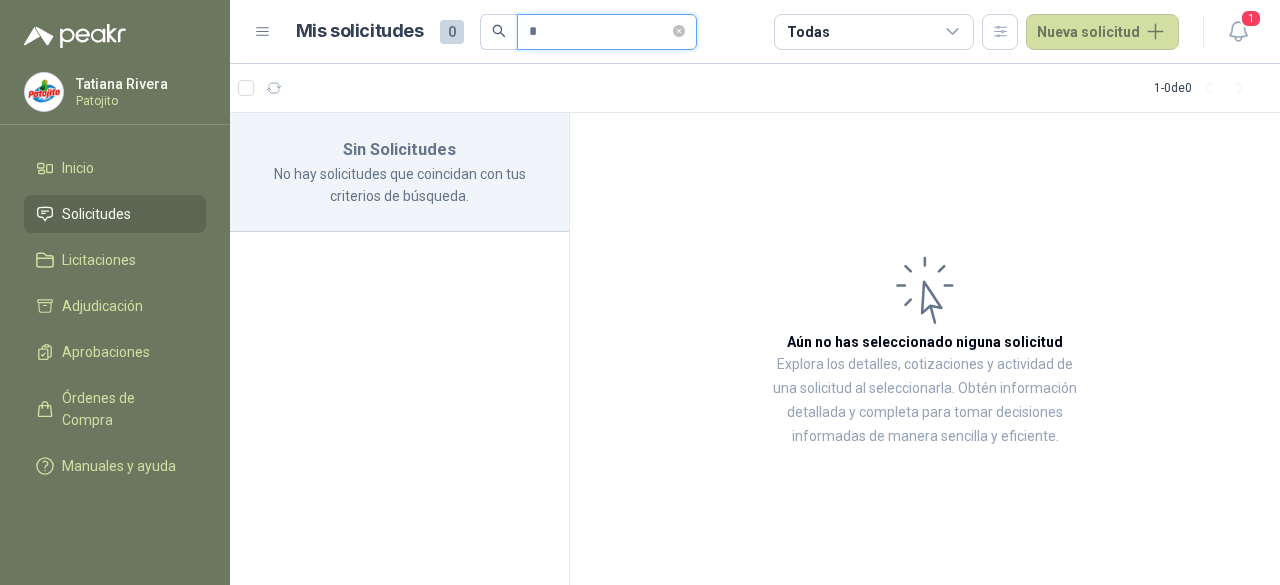 type 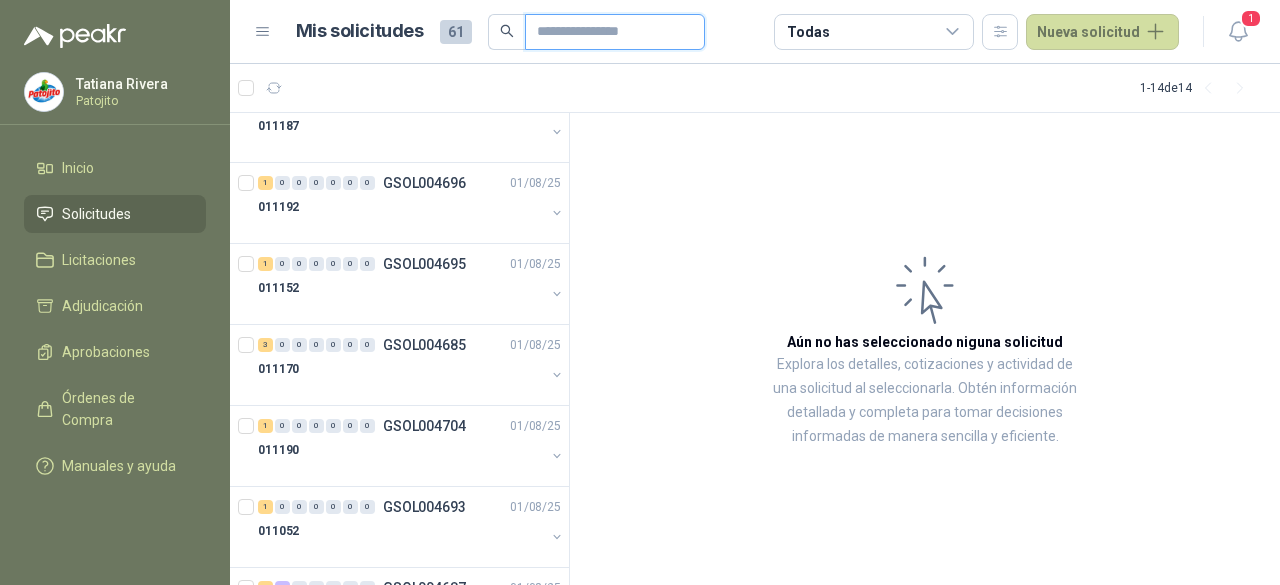 scroll, scrollTop: 684, scrollLeft: 0, axis: vertical 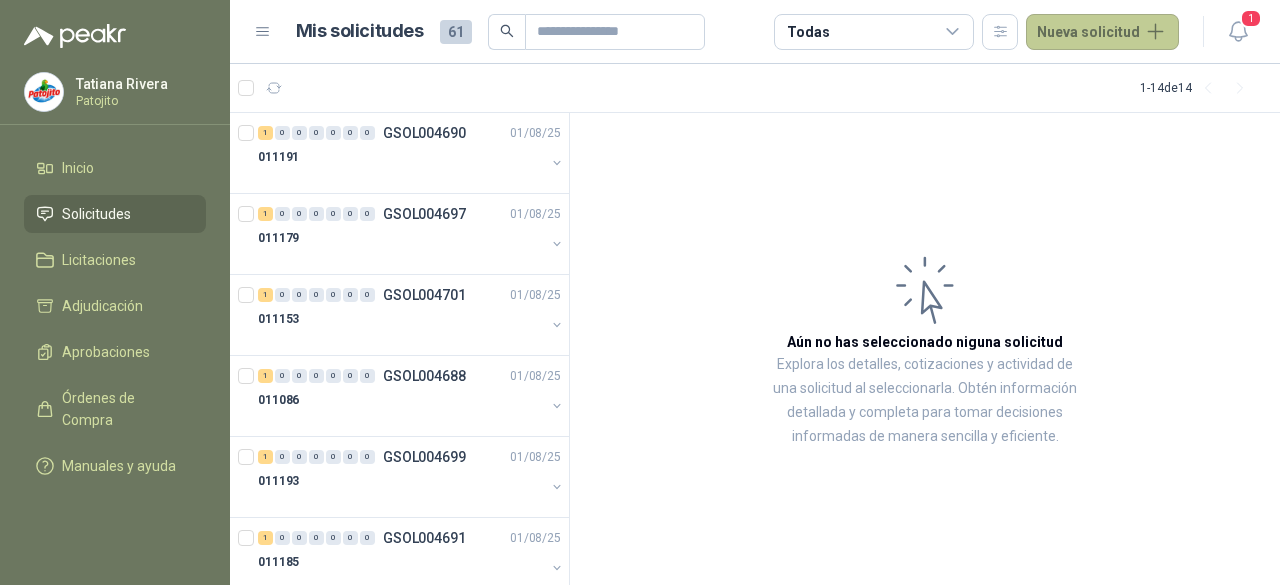 click on "Nueva solicitud" at bounding box center [1102, 32] 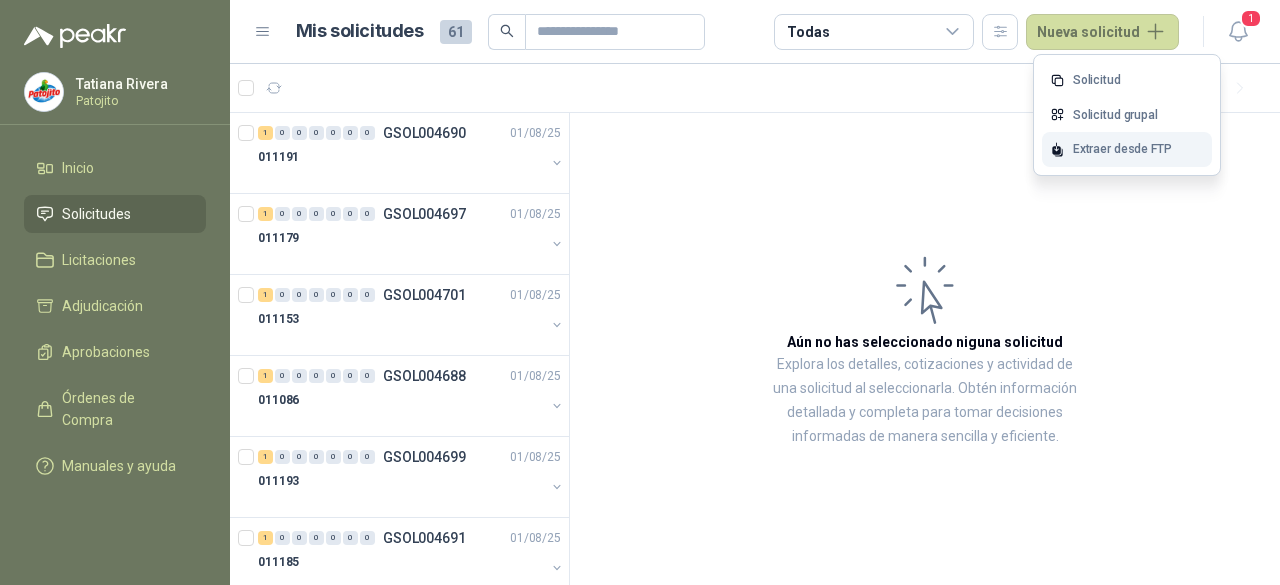 click on "Extraer desde FTP" at bounding box center (1127, 149) 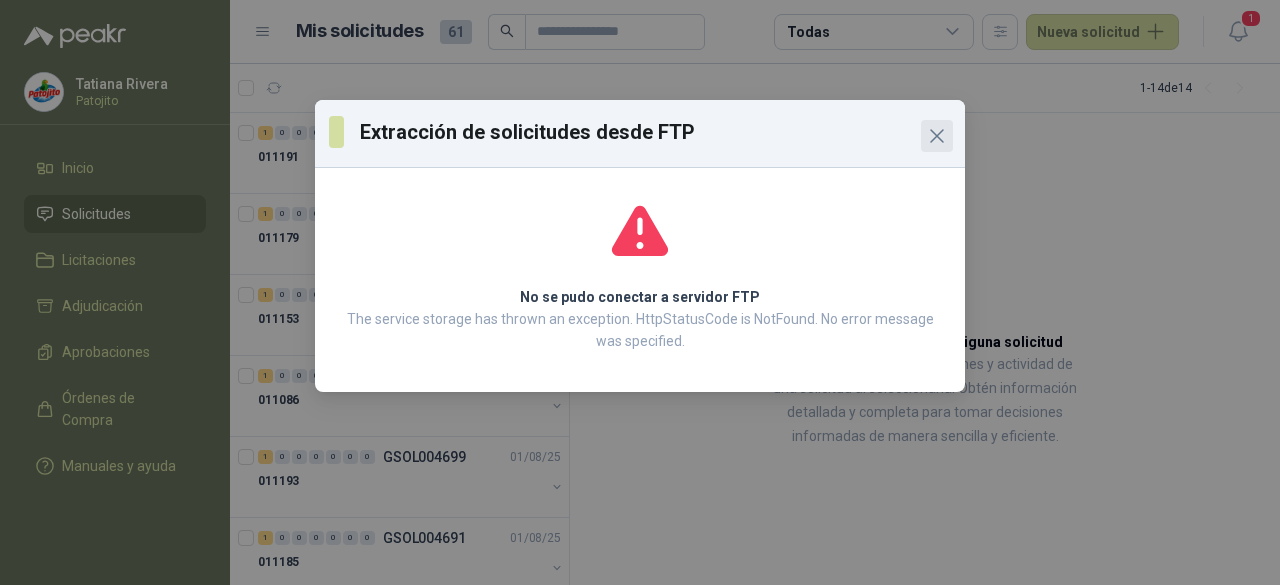 click 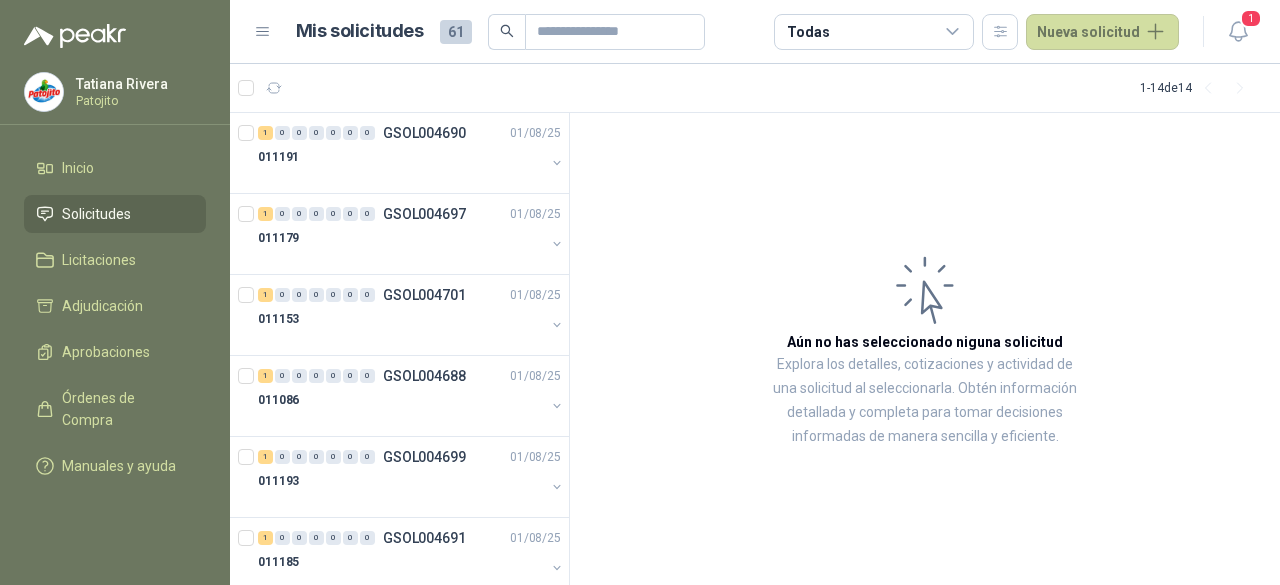 click on "Aún no has seleccionado niguna solicitud Explora los detalles, cotizaciones y actividad de una solicitud al seleccionarla. Obtén información detallada y   completa para tomar decisiones informadas de manera sencilla y eficiente." at bounding box center [925, 349] 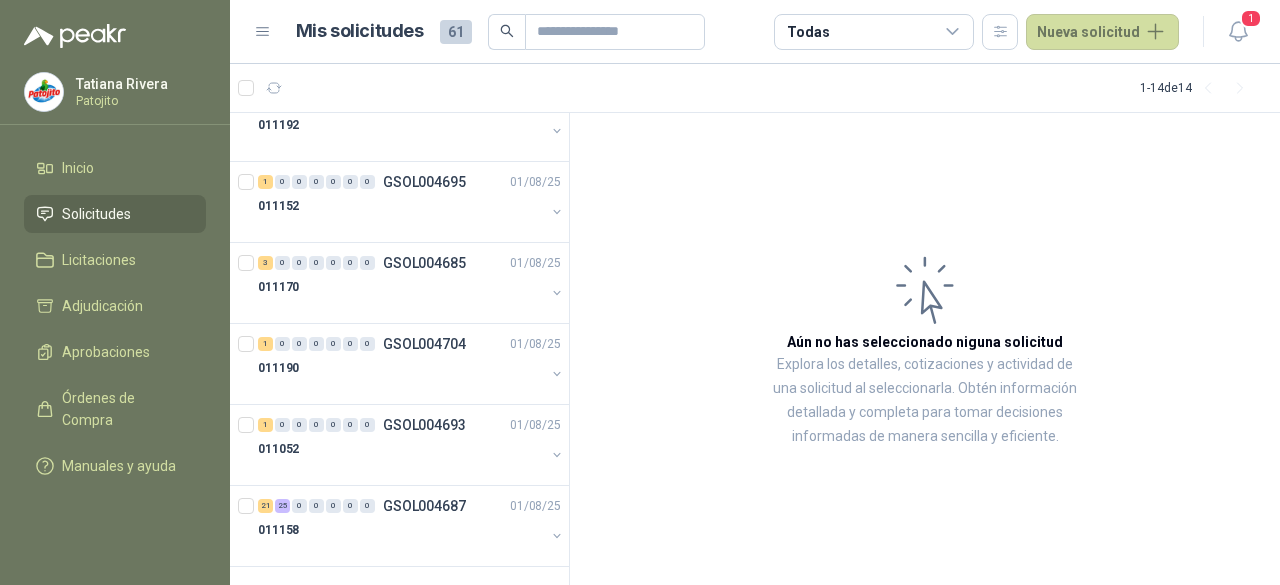 scroll, scrollTop: 684, scrollLeft: 0, axis: vertical 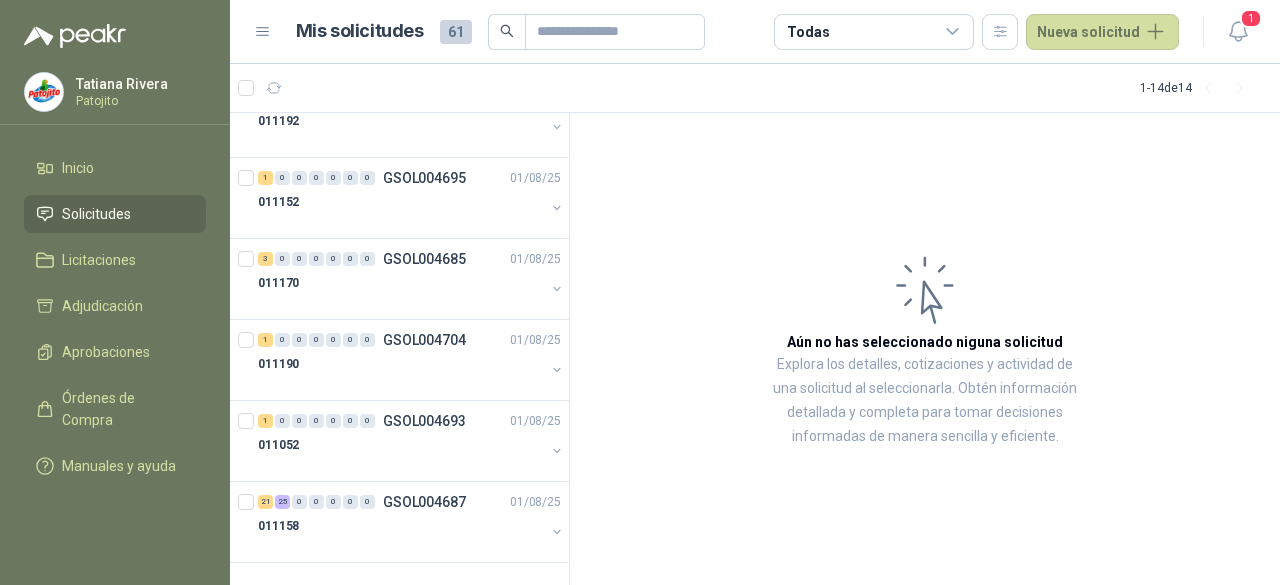 click on "Solicitudes" at bounding box center [115, 214] 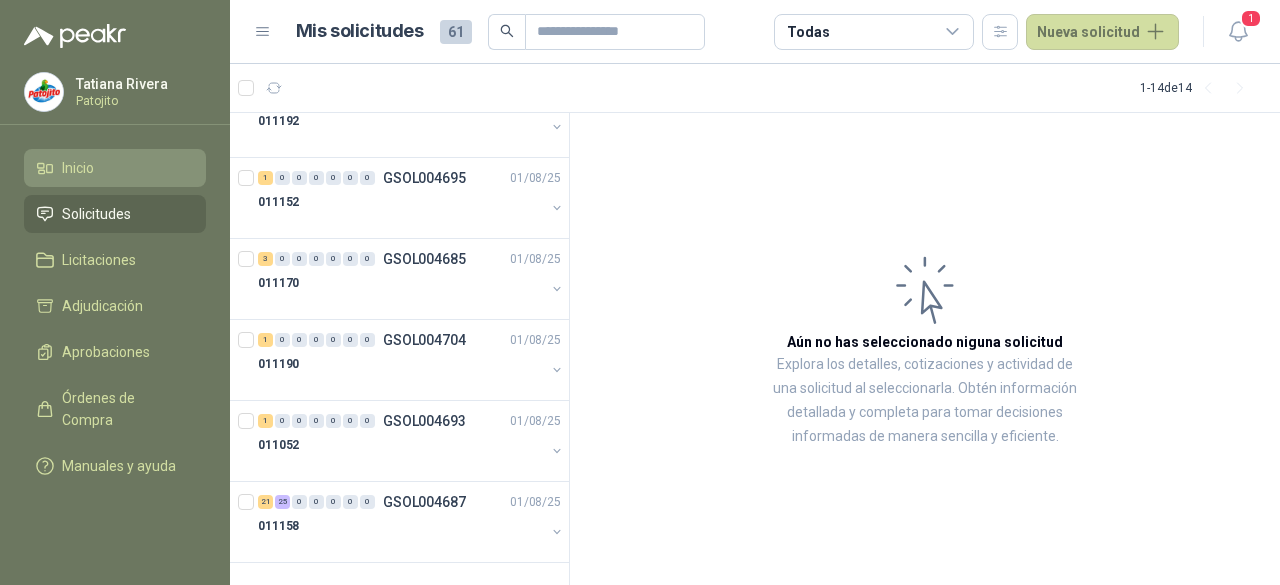 click on "Inicio" at bounding box center (115, 168) 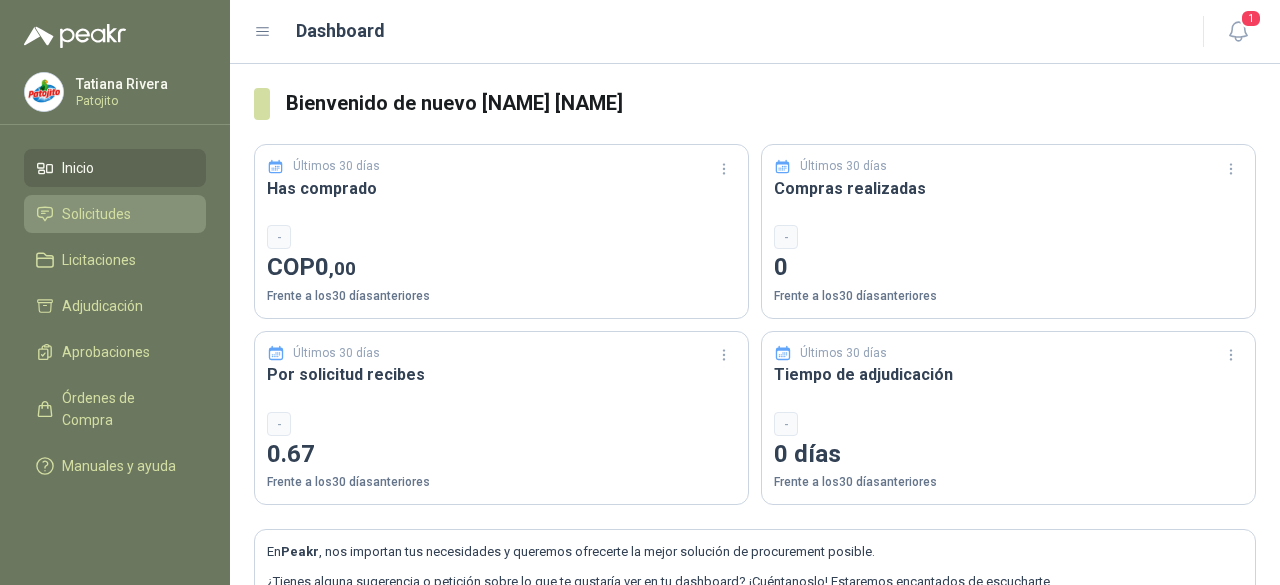 click on "Solicitudes" at bounding box center (96, 214) 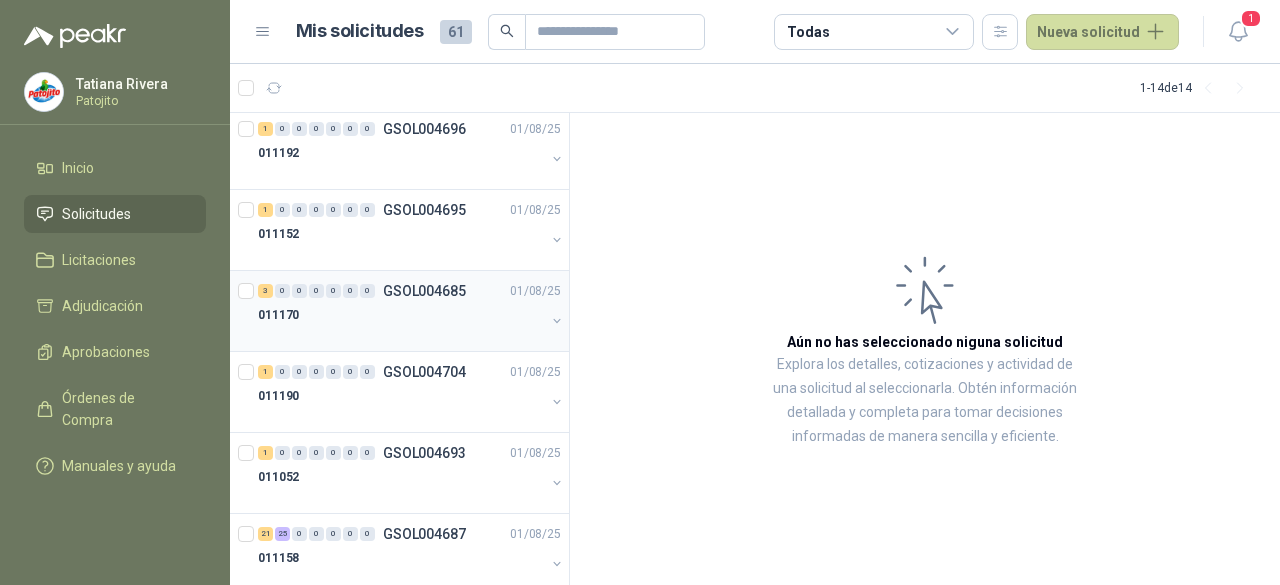 scroll, scrollTop: 684, scrollLeft: 0, axis: vertical 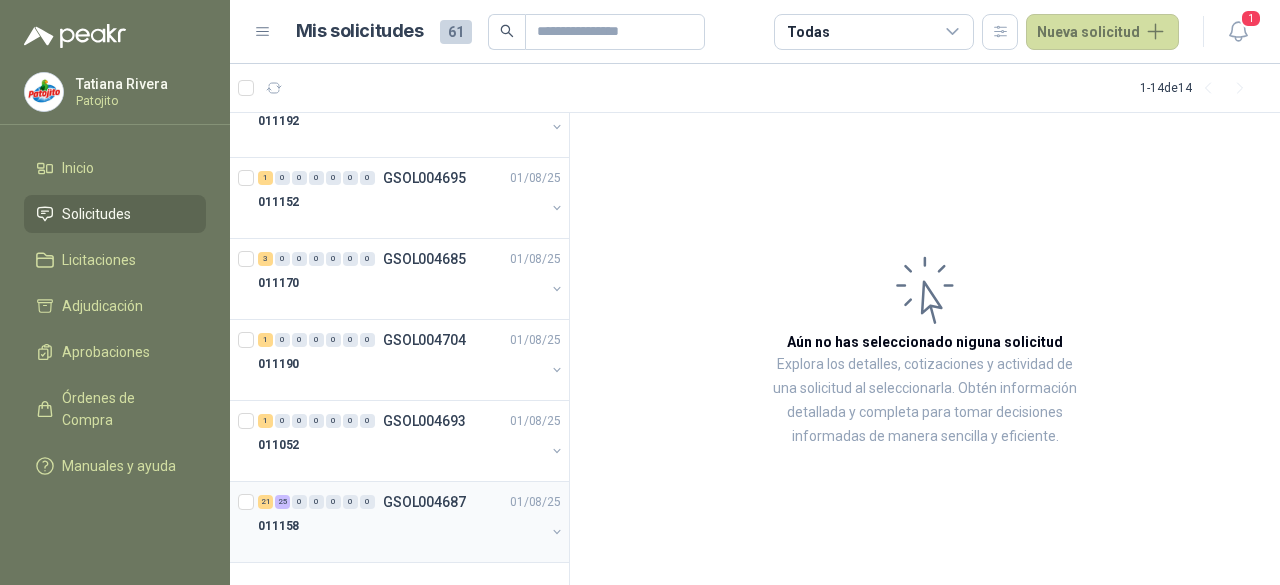 click on "011158" at bounding box center (401, 526) 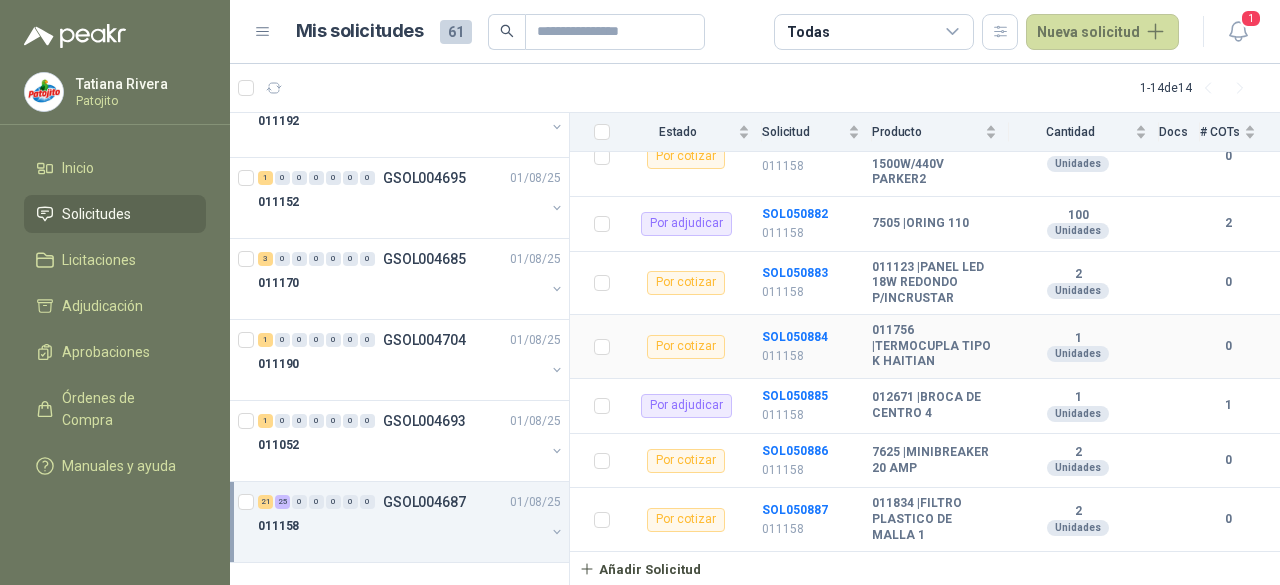 scroll, scrollTop: 2724, scrollLeft: 0, axis: vertical 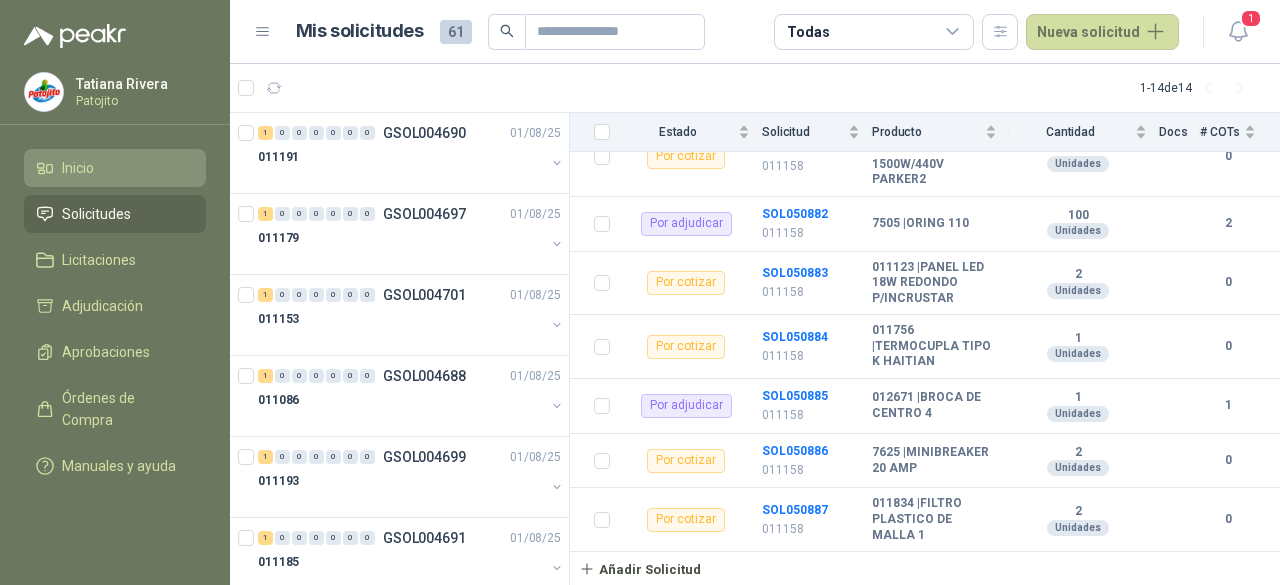 click on "Inicio" at bounding box center [78, 168] 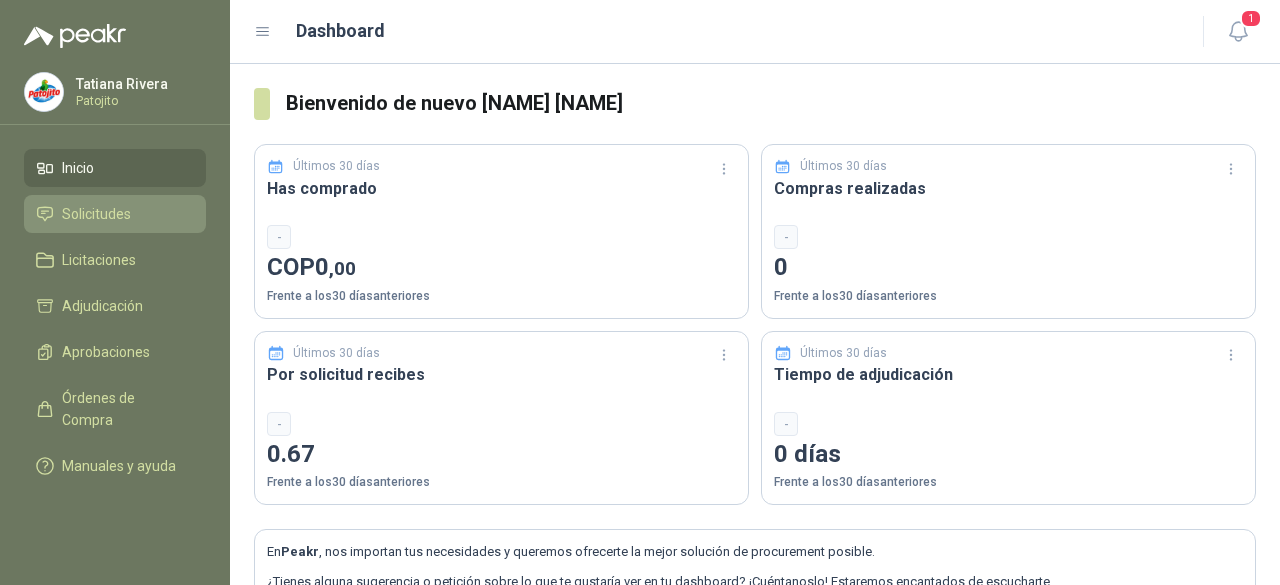 click on "Solicitudes" at bounding box center [115, 214] 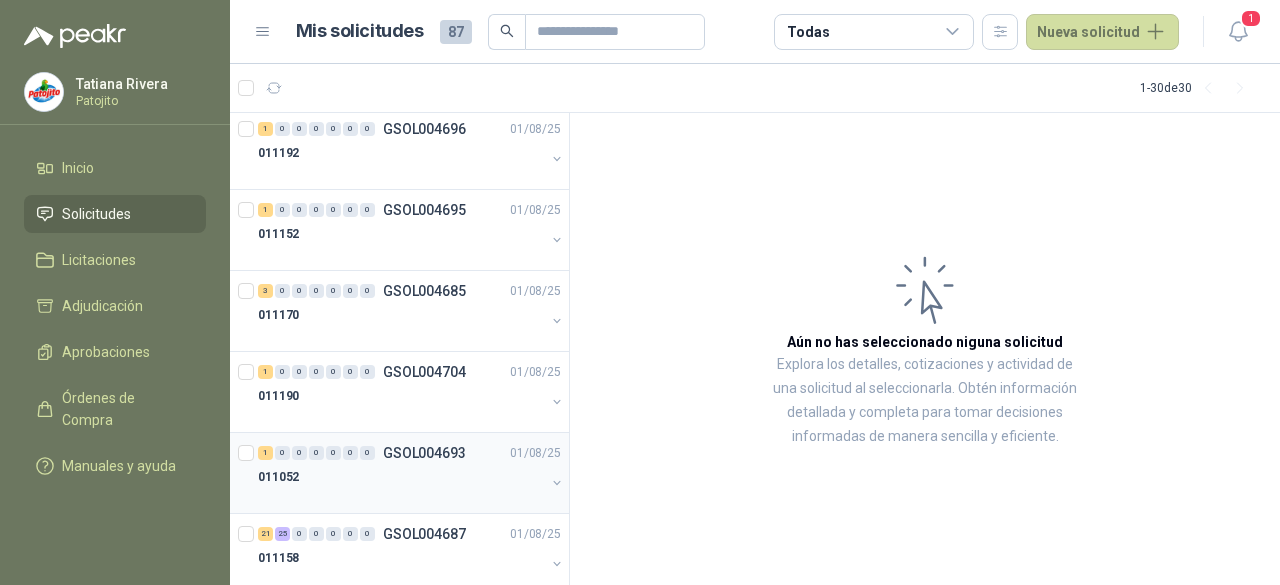 scroll, scrollTop: 1974, scrollLeft: 0, axis: vertical 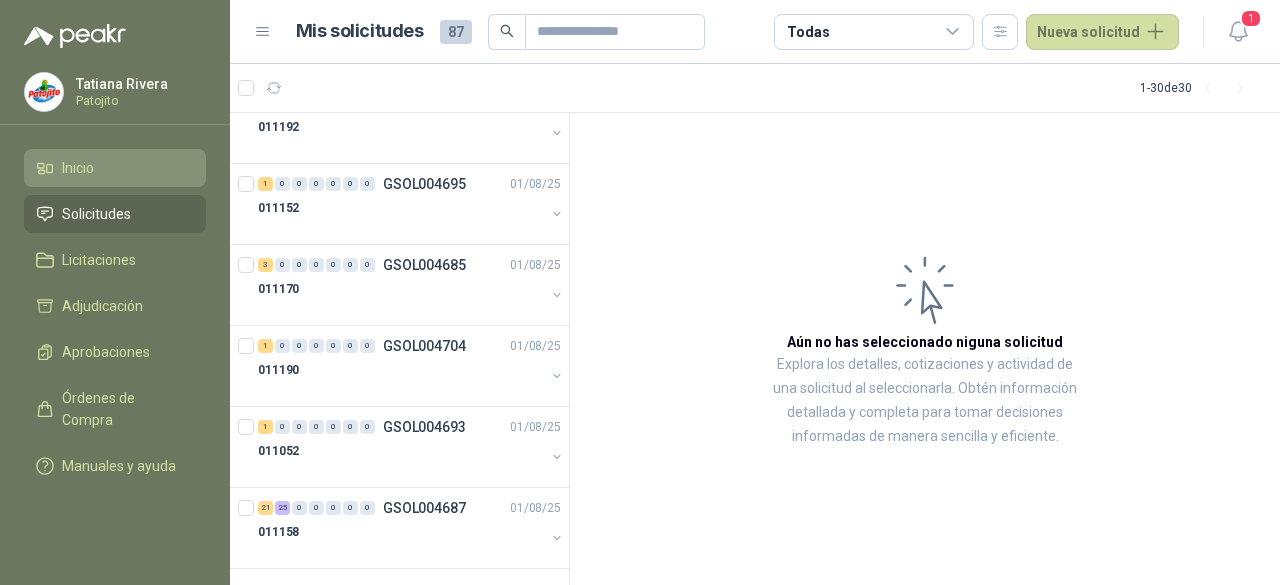 click on "Inicio" at bounding box center (115, 168) 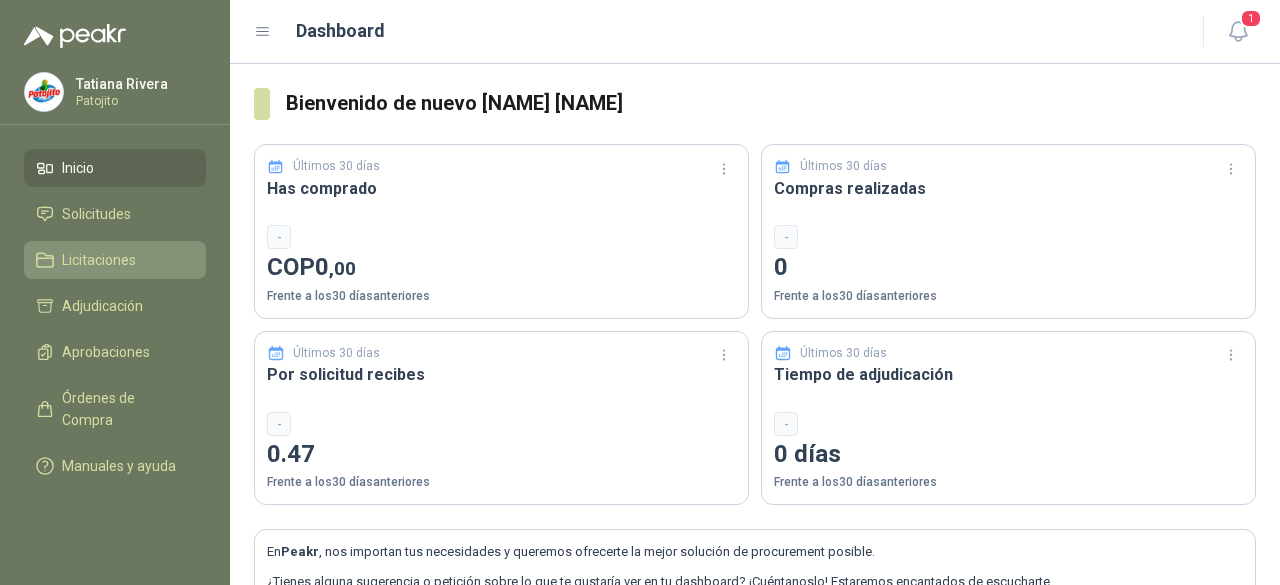 click on "Licitaciones" at bounding box center (115, 260) 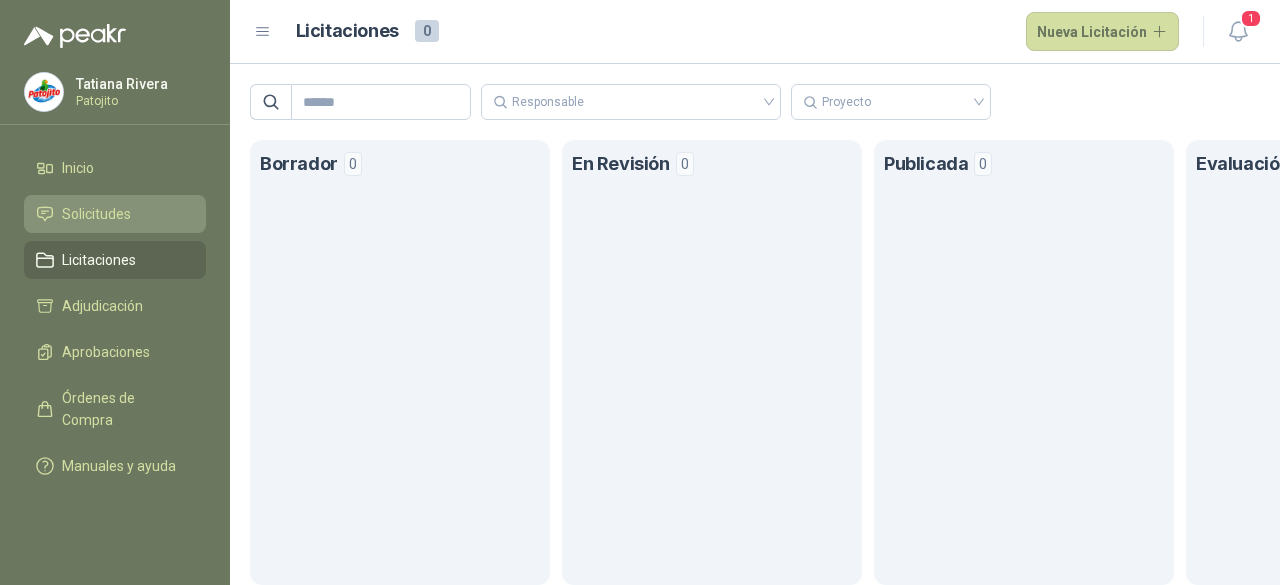 click on "Solicitudes" at bounding box center (96, 214) 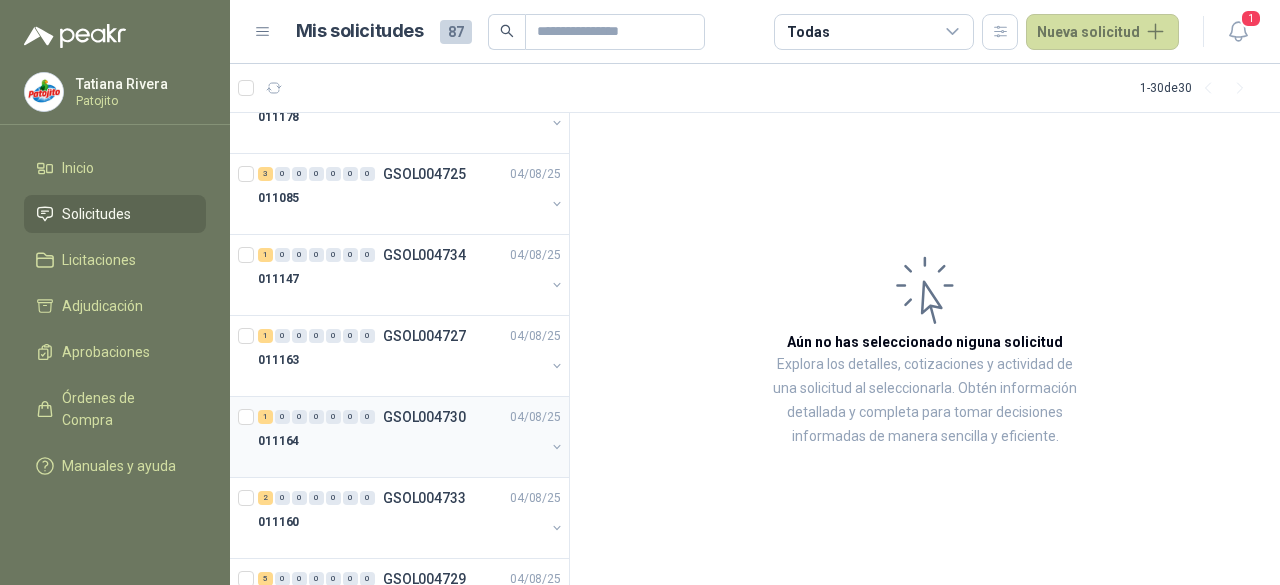 scroll, scrollTop: 500, scrollLeft: 0, axis: vertical 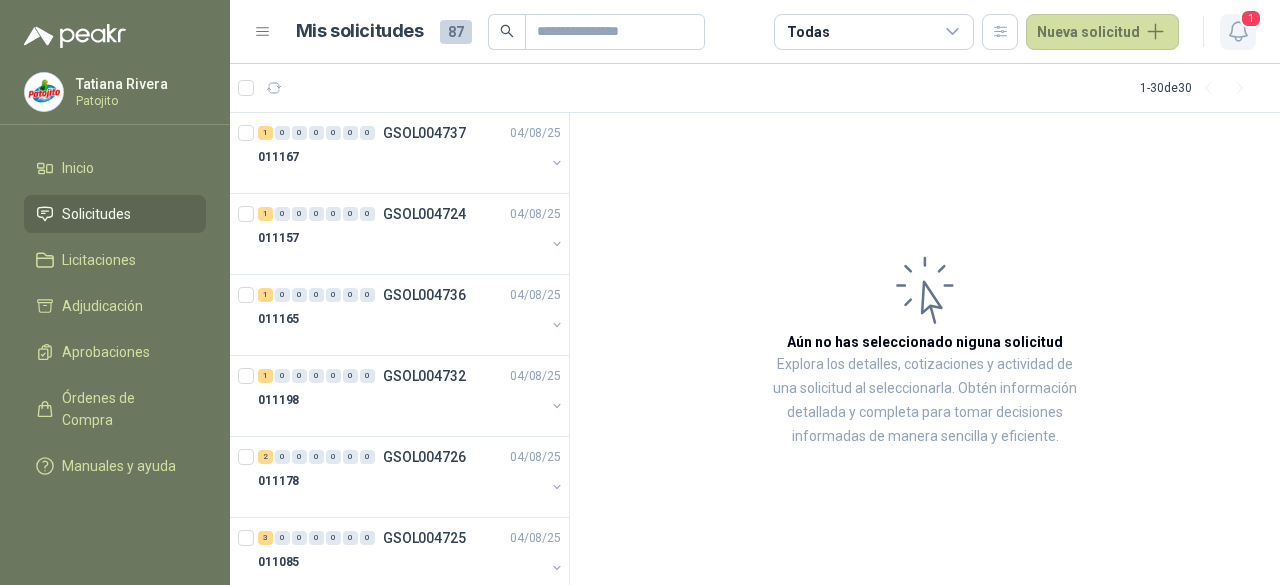 click 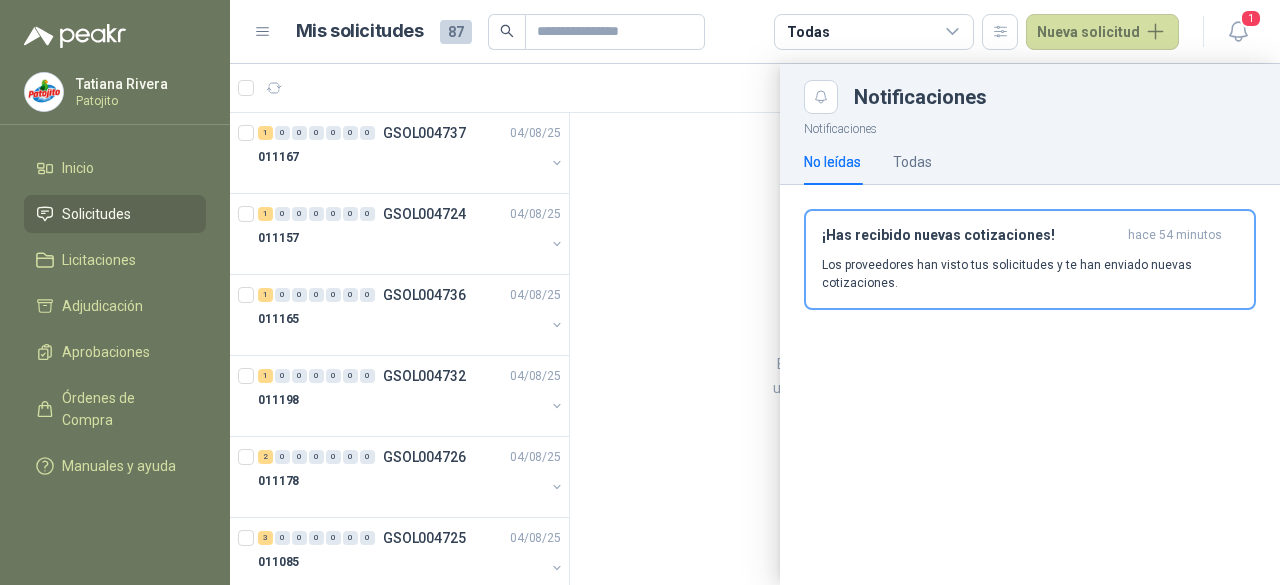 click at bounding box center [755, 324] 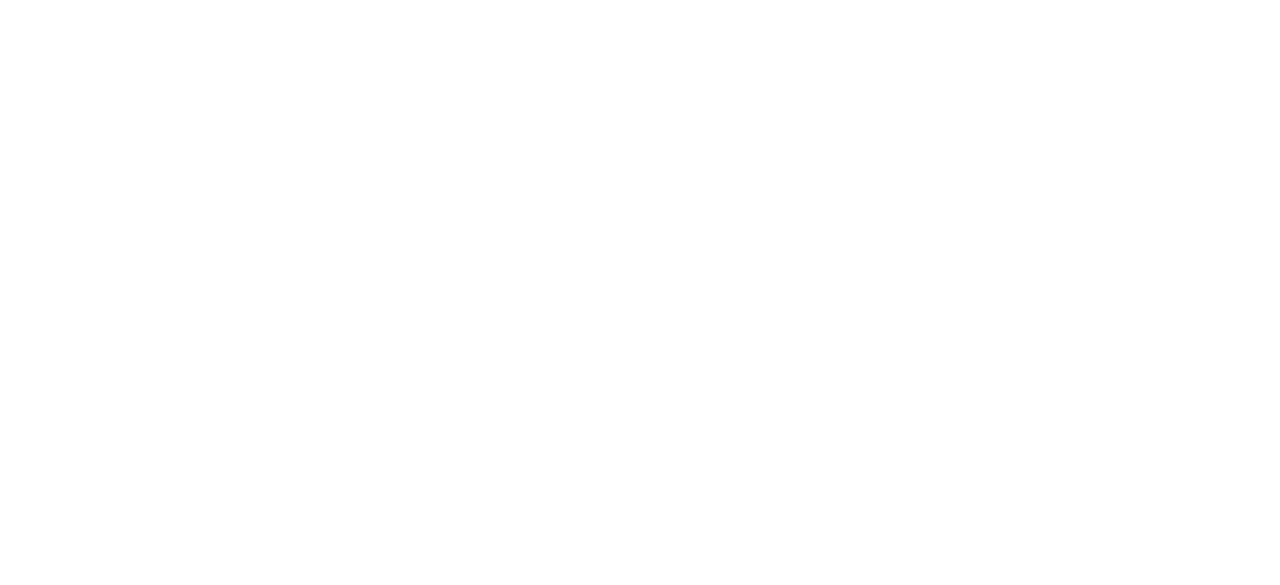 scroll, scrollTop: 0, scrollLeft: 0, axis: both 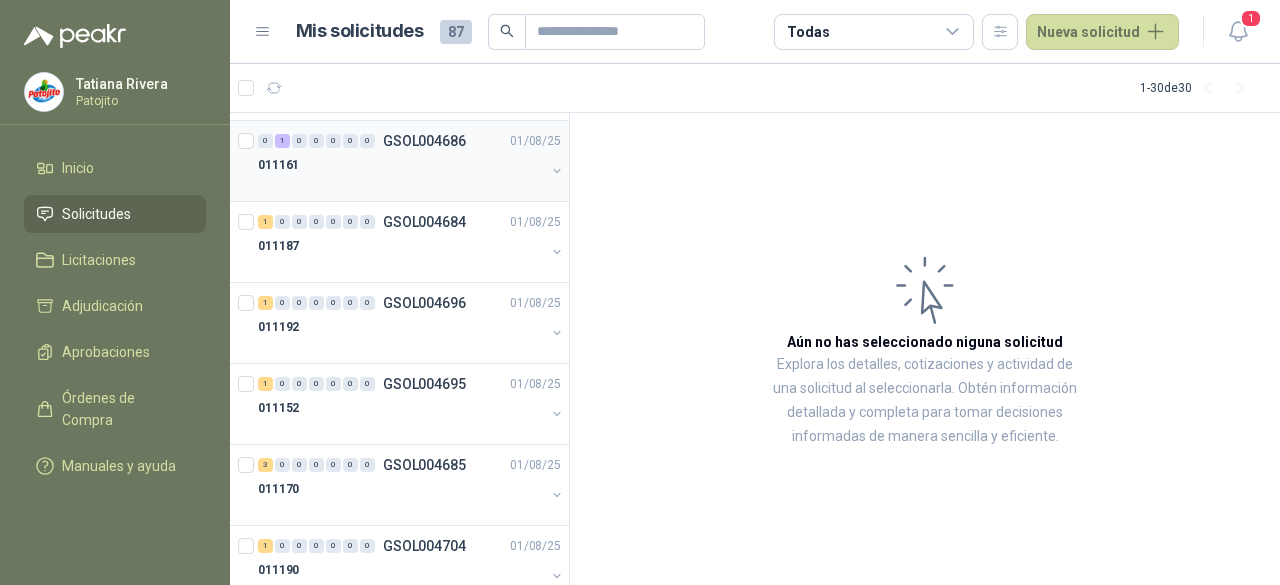 click on "011161" at bounding box center (401, 165) 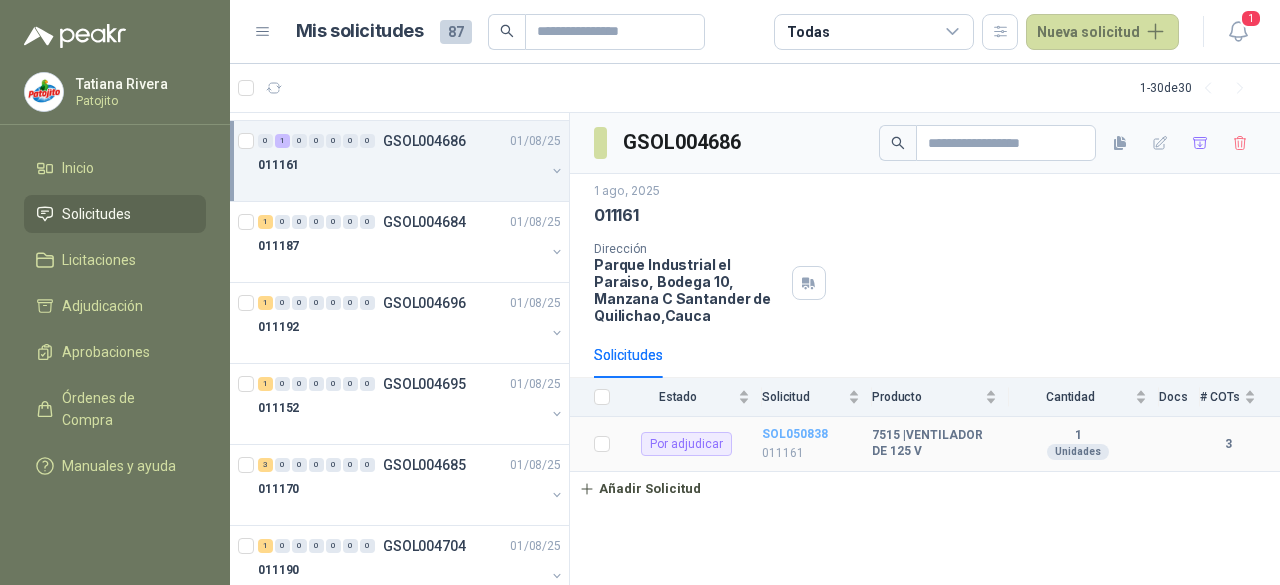 click on "SOL050838" at bounding box center (795, 434) 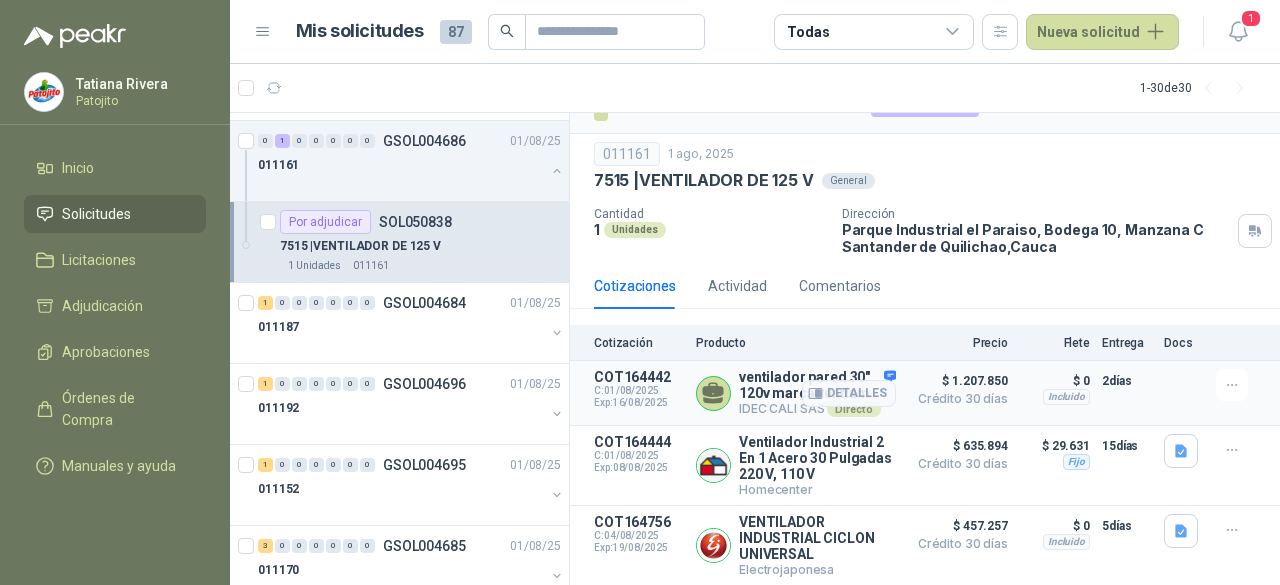 scroll, scrollTop: 54, scrollLeft: 0, axis: vertical 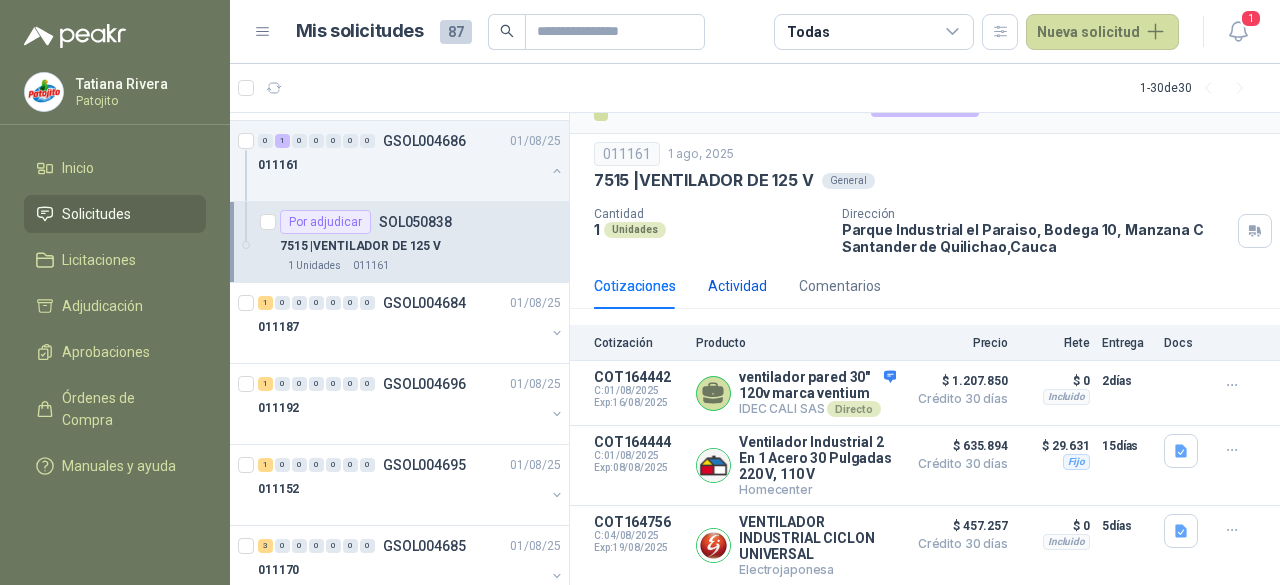 click on "Actividad" at bounding box center [737, 286] 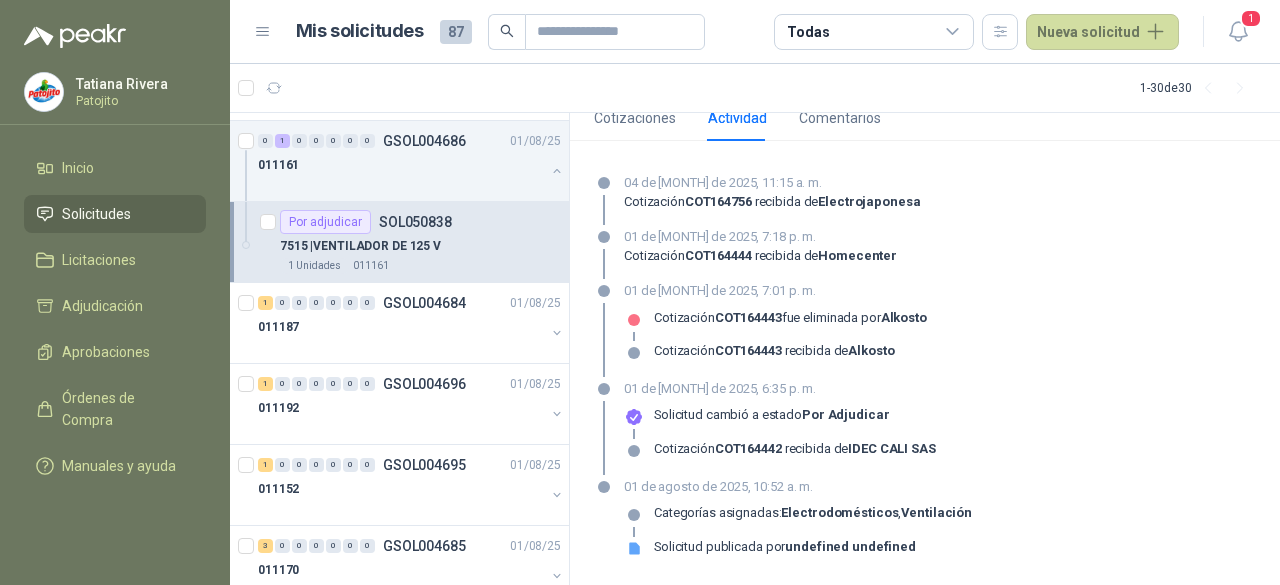scroll, scrollTop: 207, scrollLeft: 0, axis: vertical 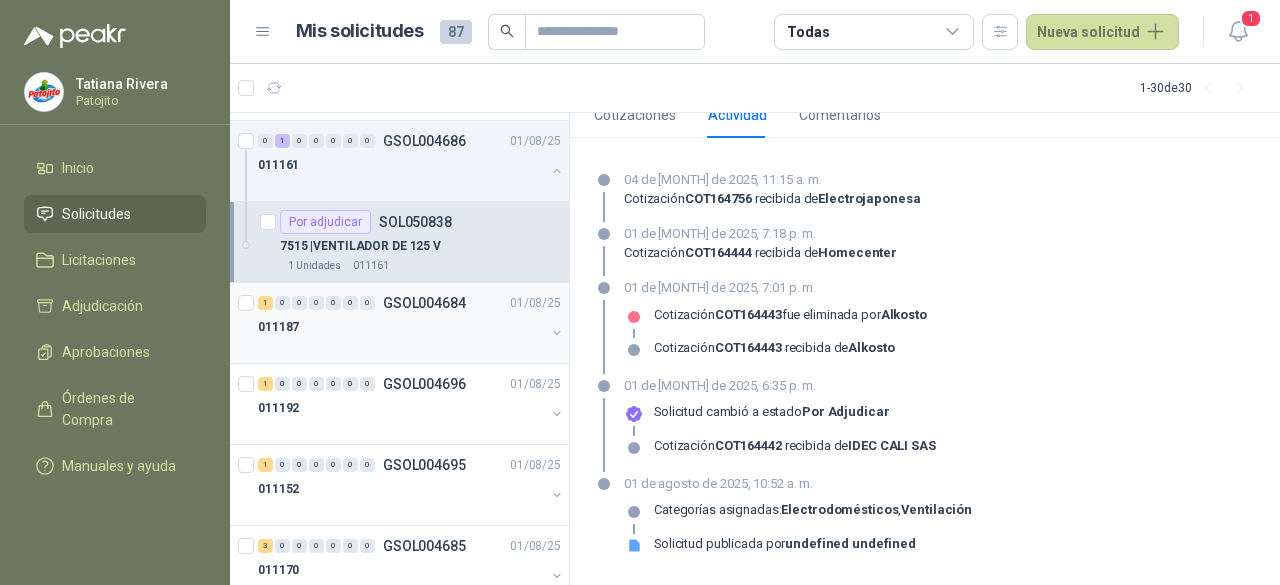 click on "011187" at bounding box center (401, 327) 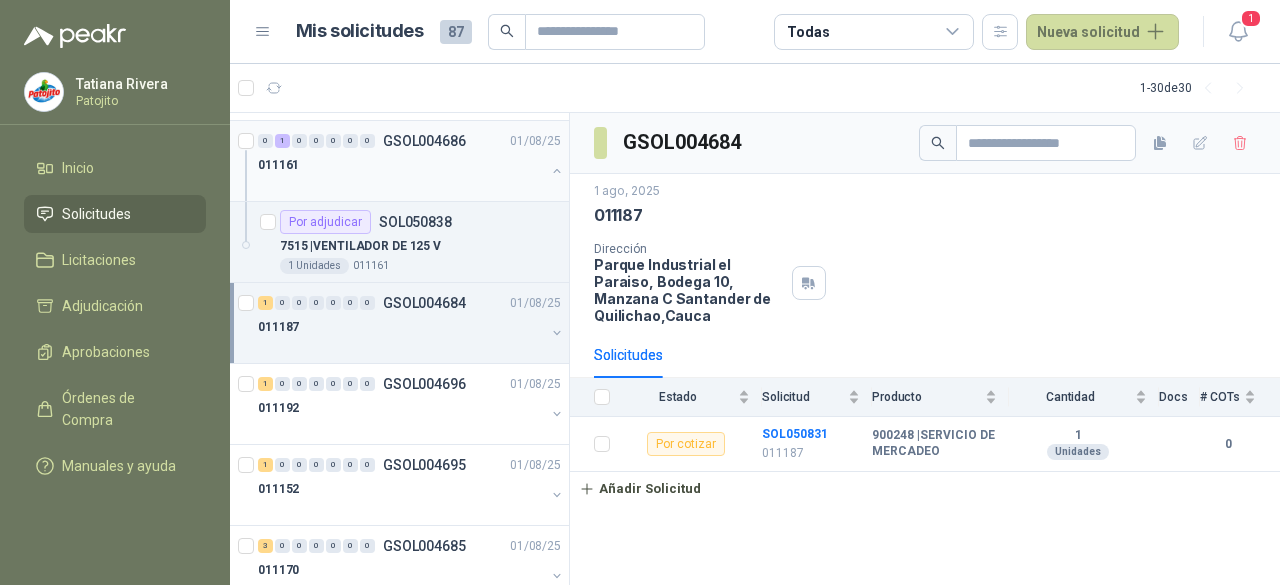 click on "011161" at bounding box center [401, 165] 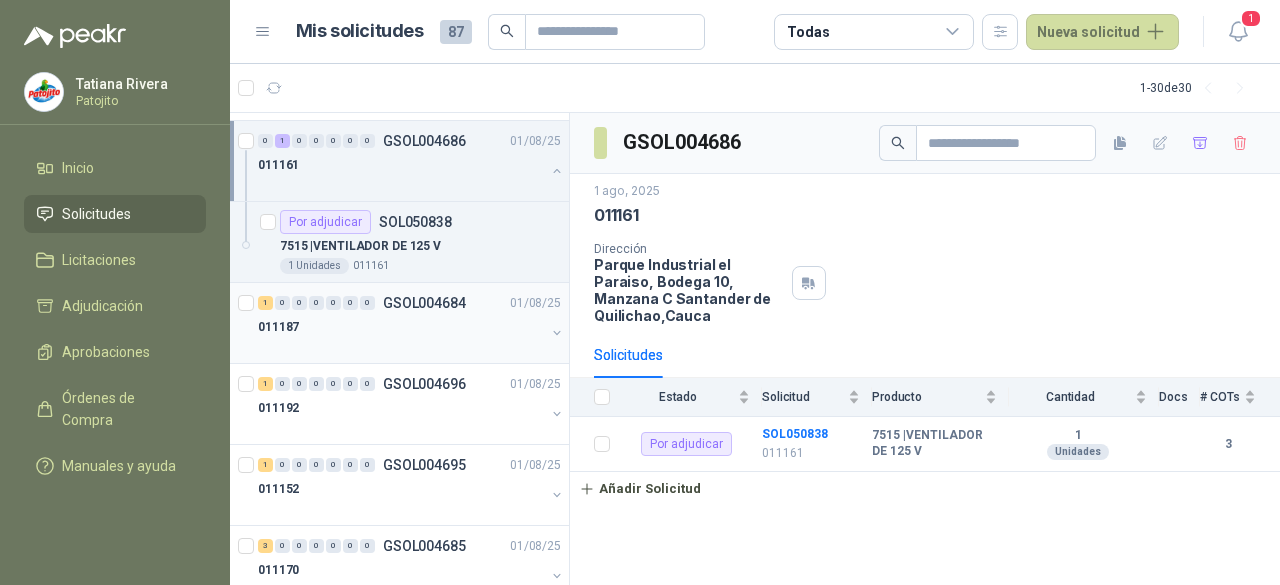click on "011187" at bounding box center [401, 327] 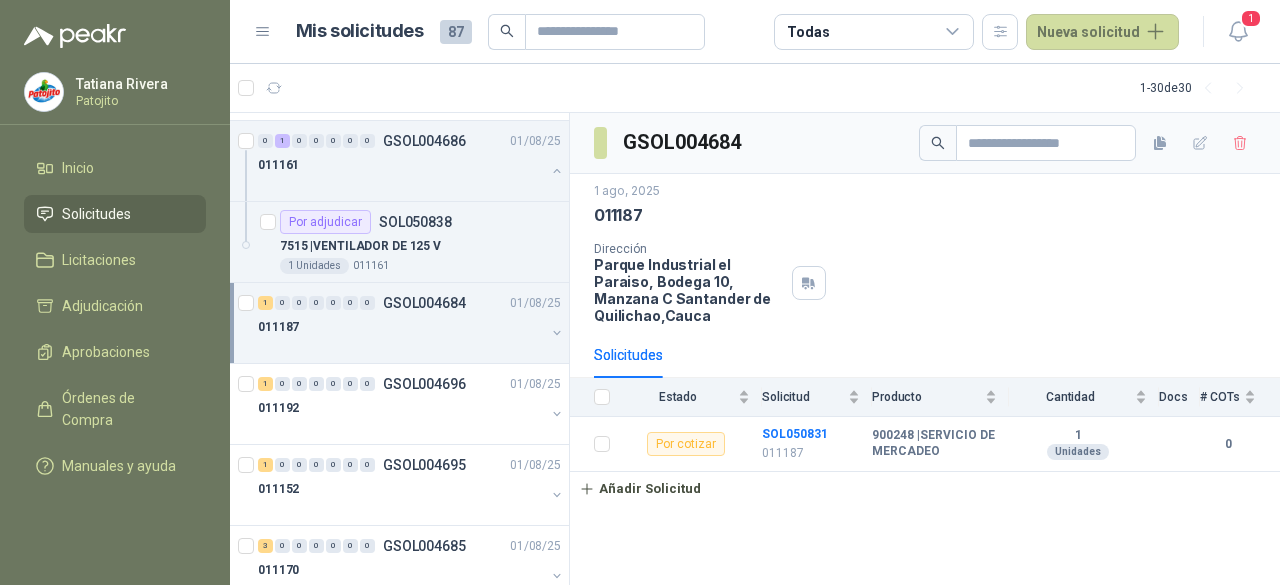 click on "Solicitudes" at bounding box center (96, 214) 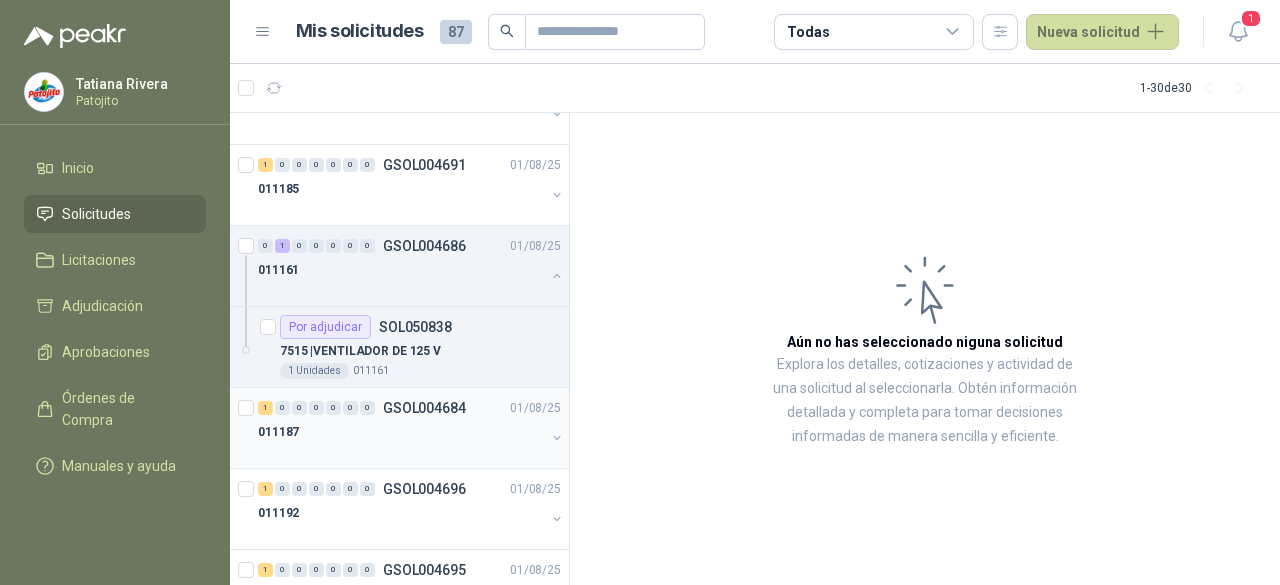 scroll, scrollTop: 1674, scrollLeft: 0, axis: vertical 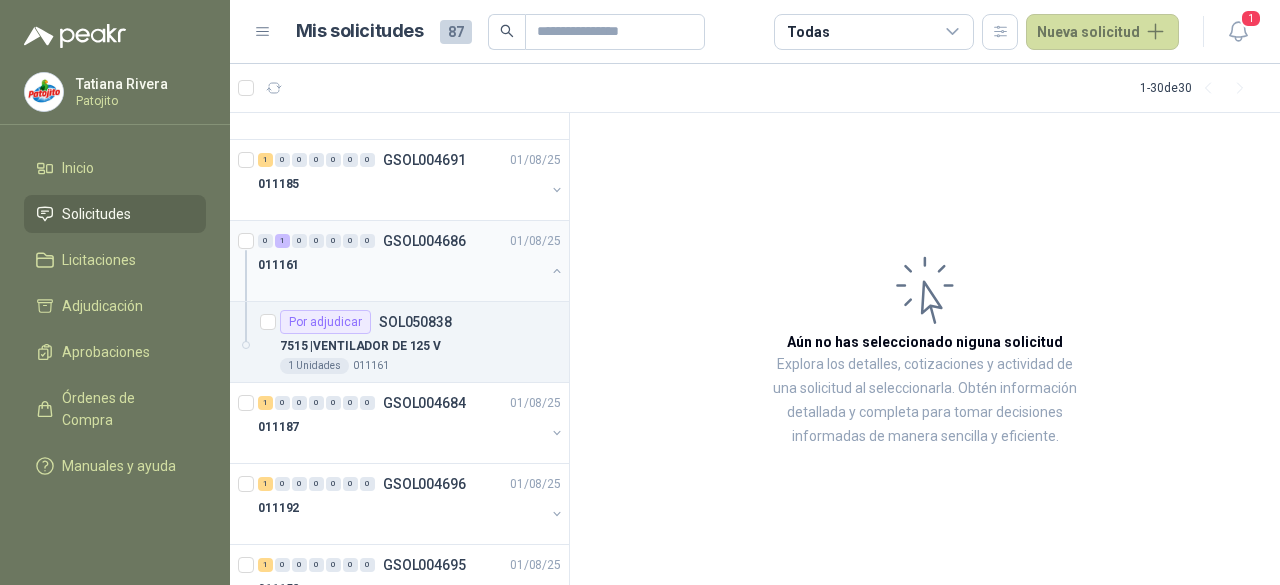 click on "011161" at bounding box center [401, 265] 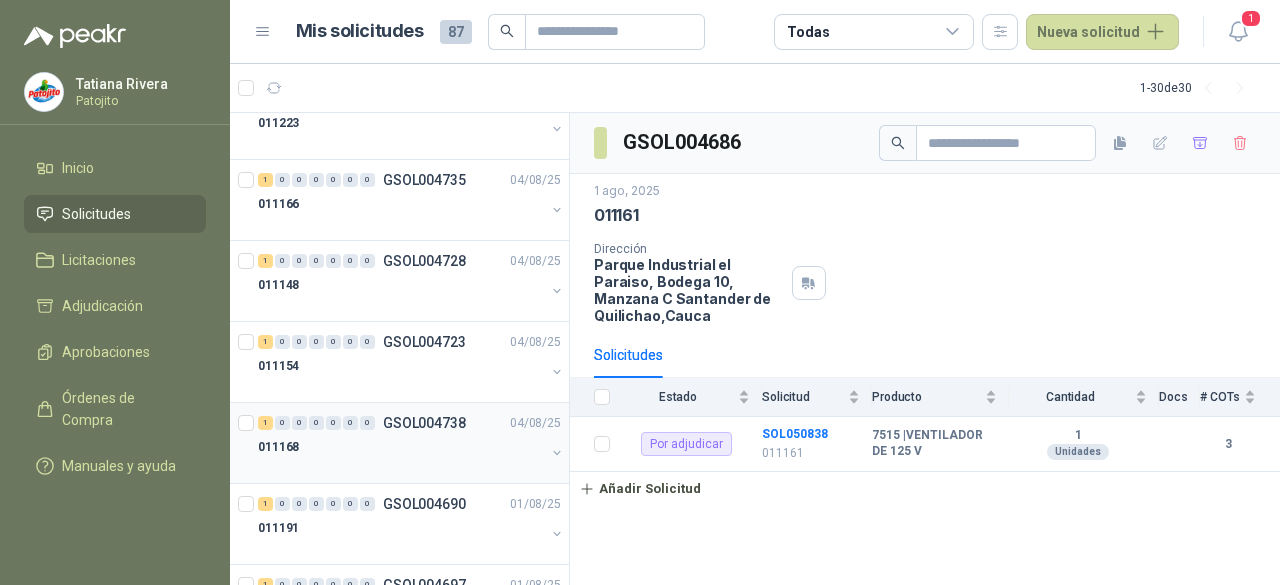 scroll, scrollTop: 1074, scrollLeft: 0, axis: vertical 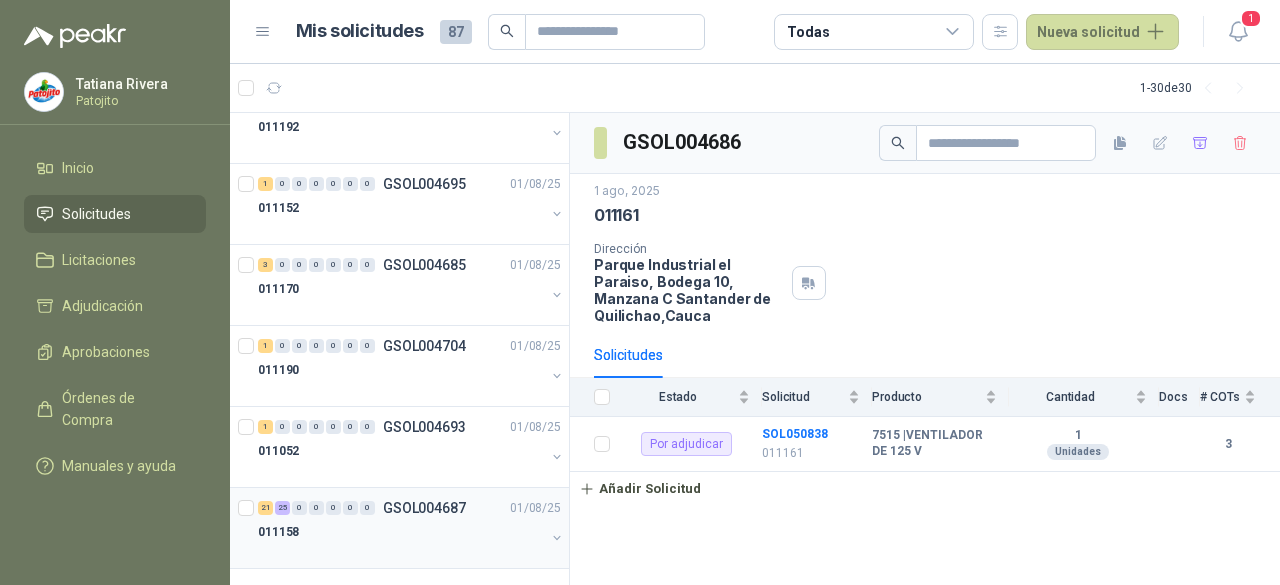 click on "GSOL004687" at bounding box center [424, 508] 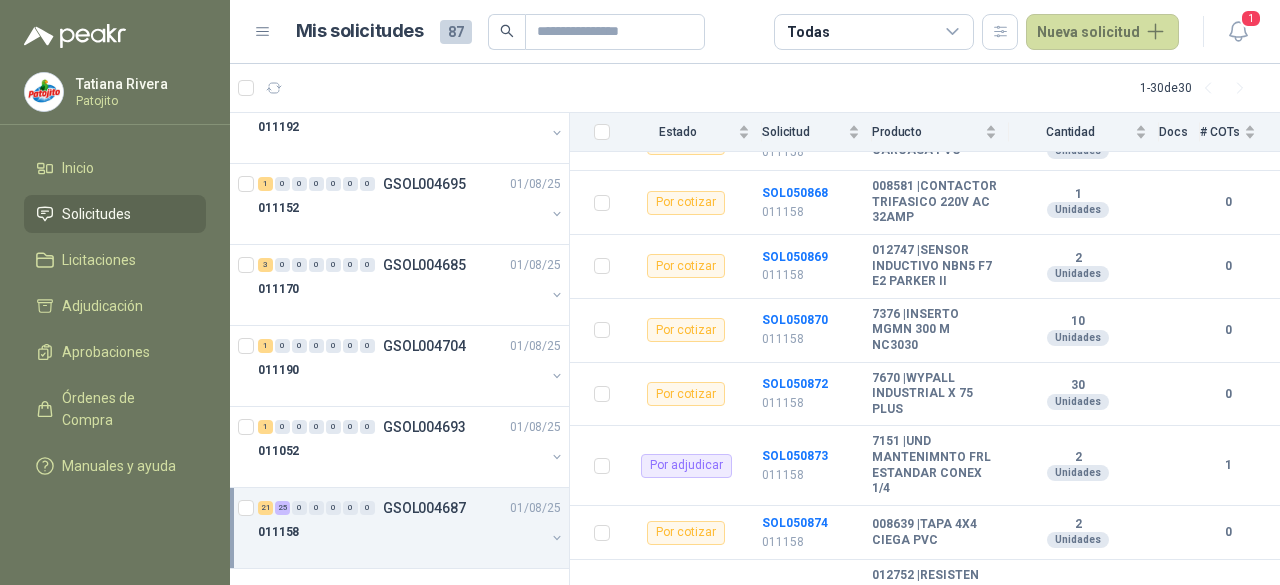 scroll, scrollTop: 2400, scrollLeft: 0, axis: vertical 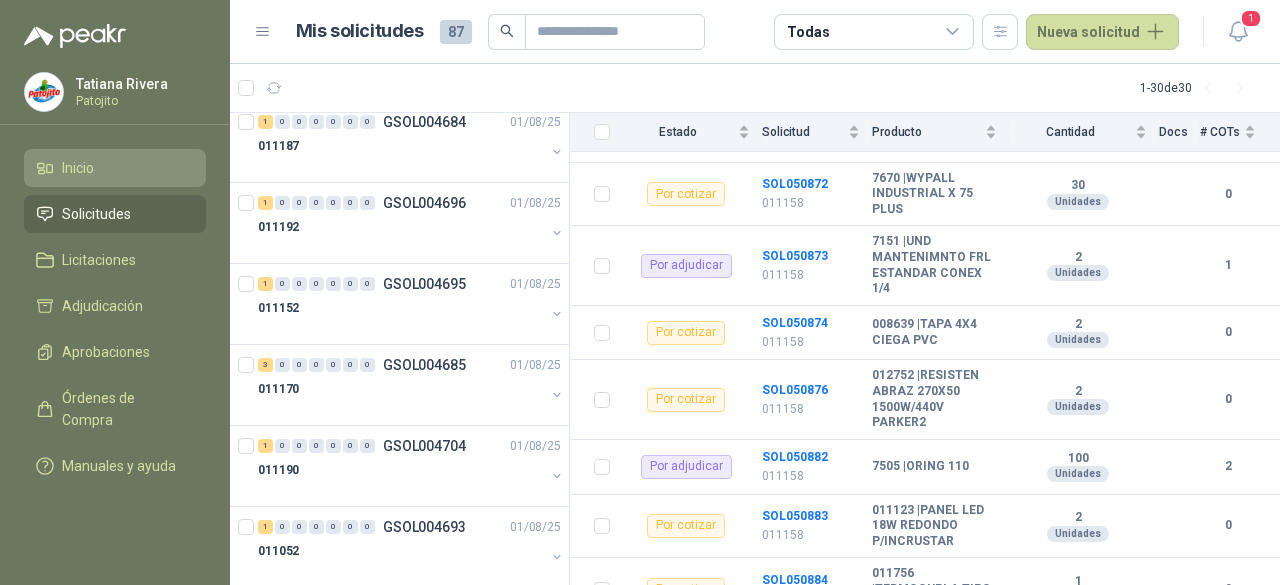 click on "Inicio" at bounding box center [78, 168] 